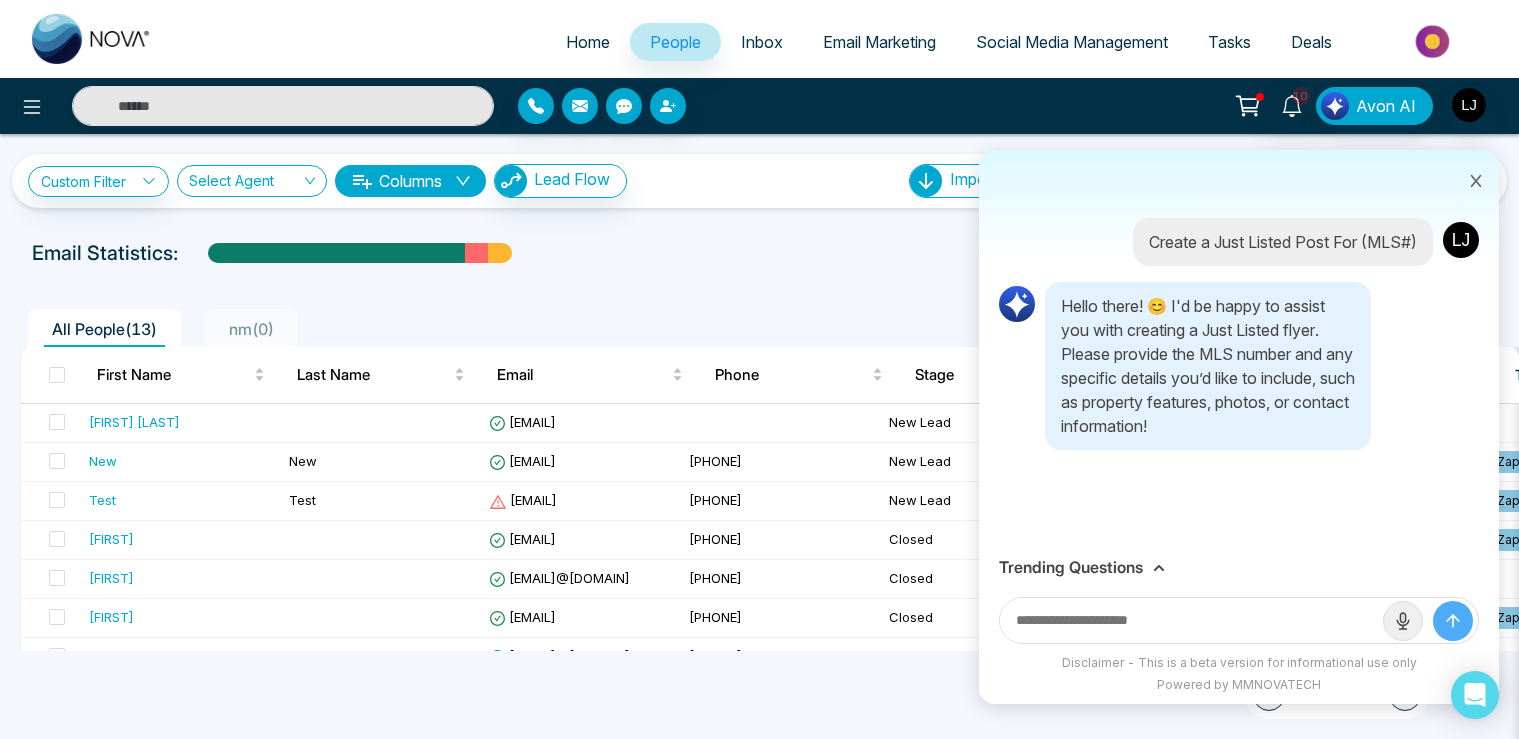 scroll, scrollTop: 0, scrollLeft: 0, axis: both 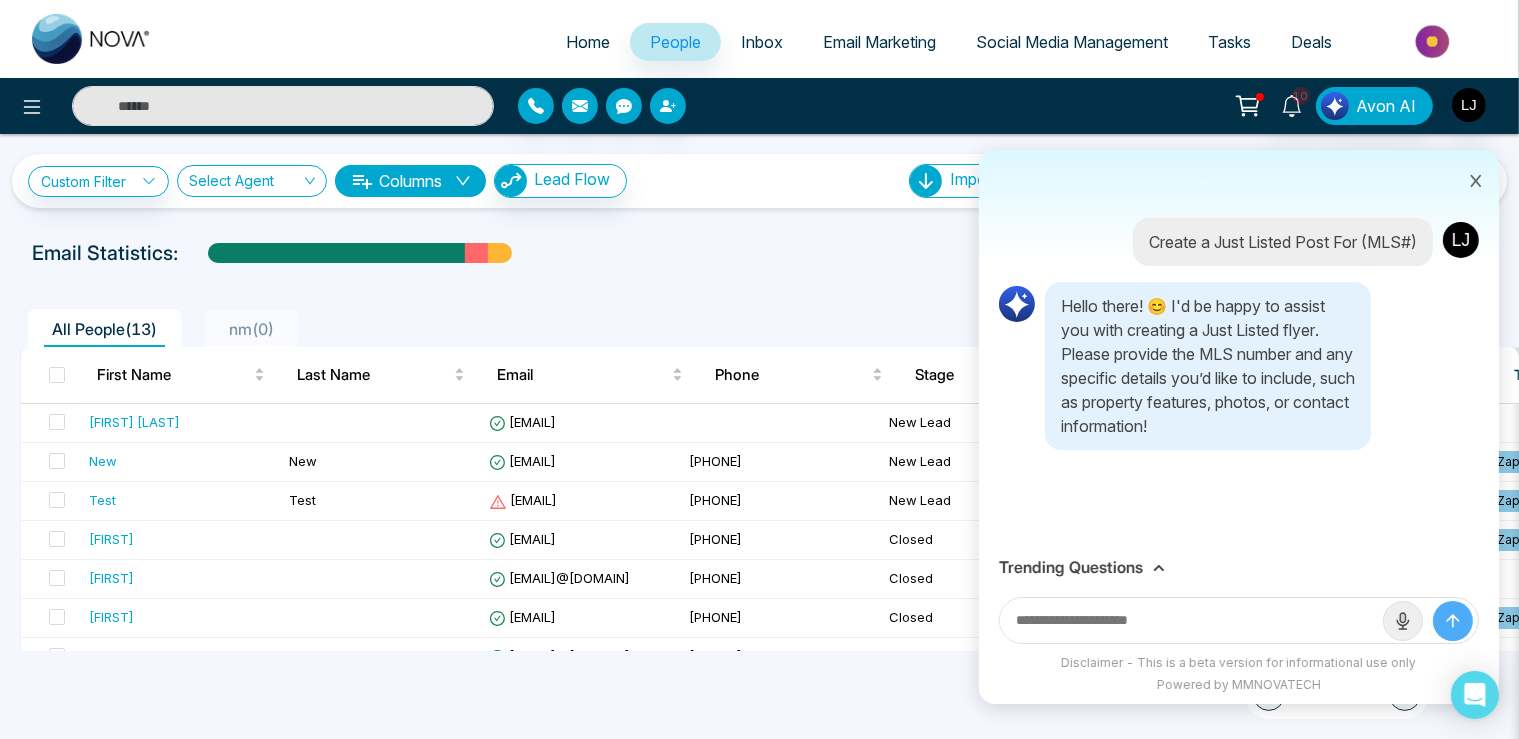 click on "Home" at bounding box center [588, 42] 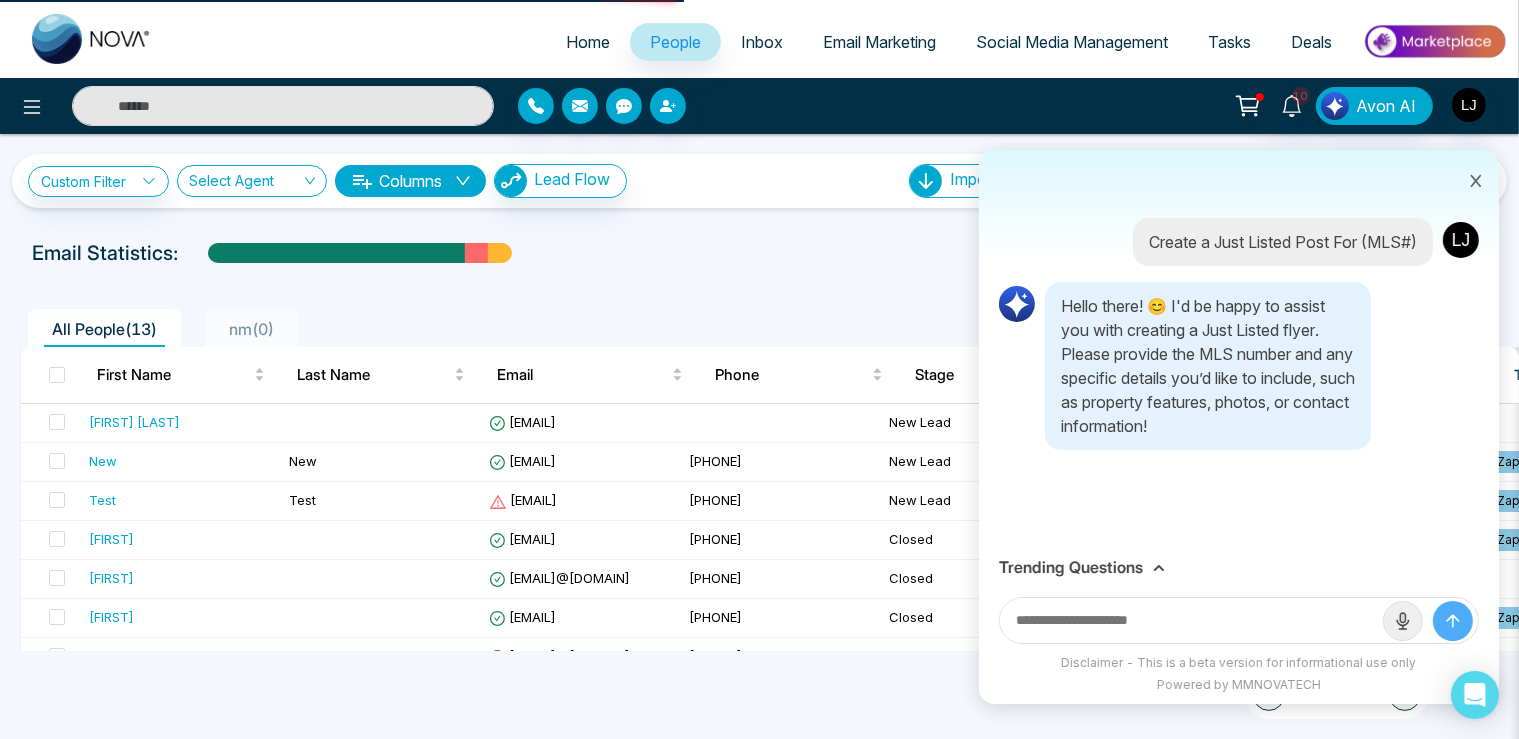 select on "*" 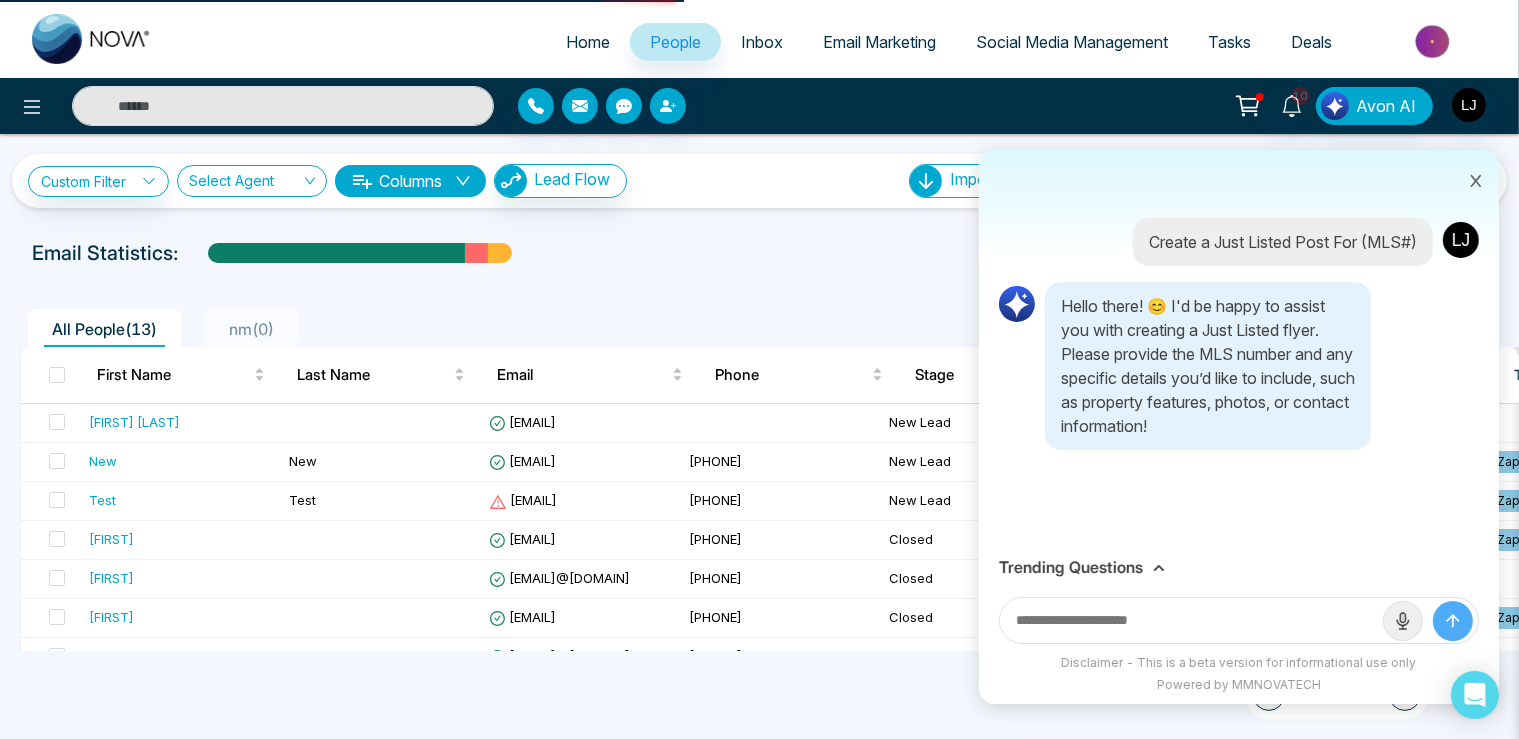 select on "*" 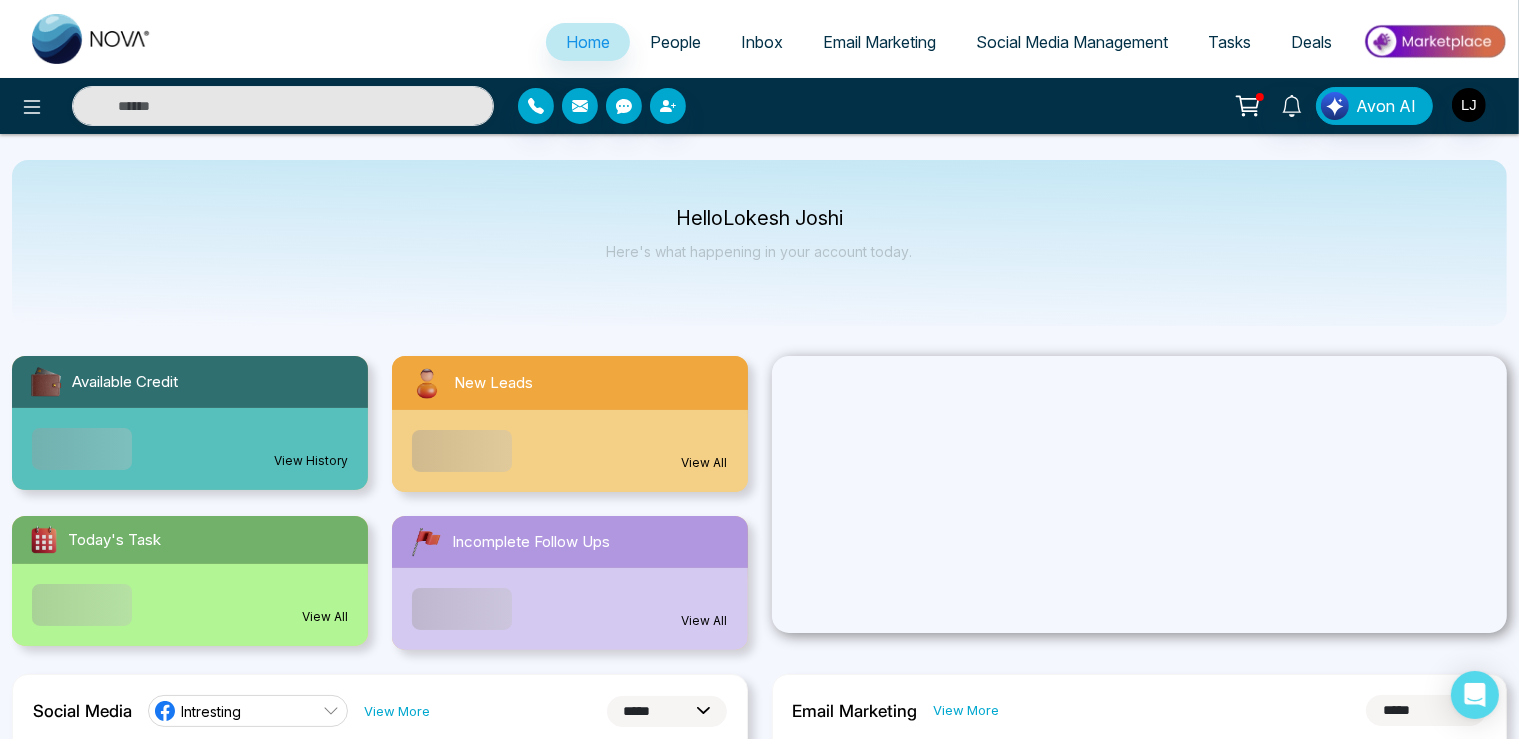 click on "People" at bounding box center [675, 42] 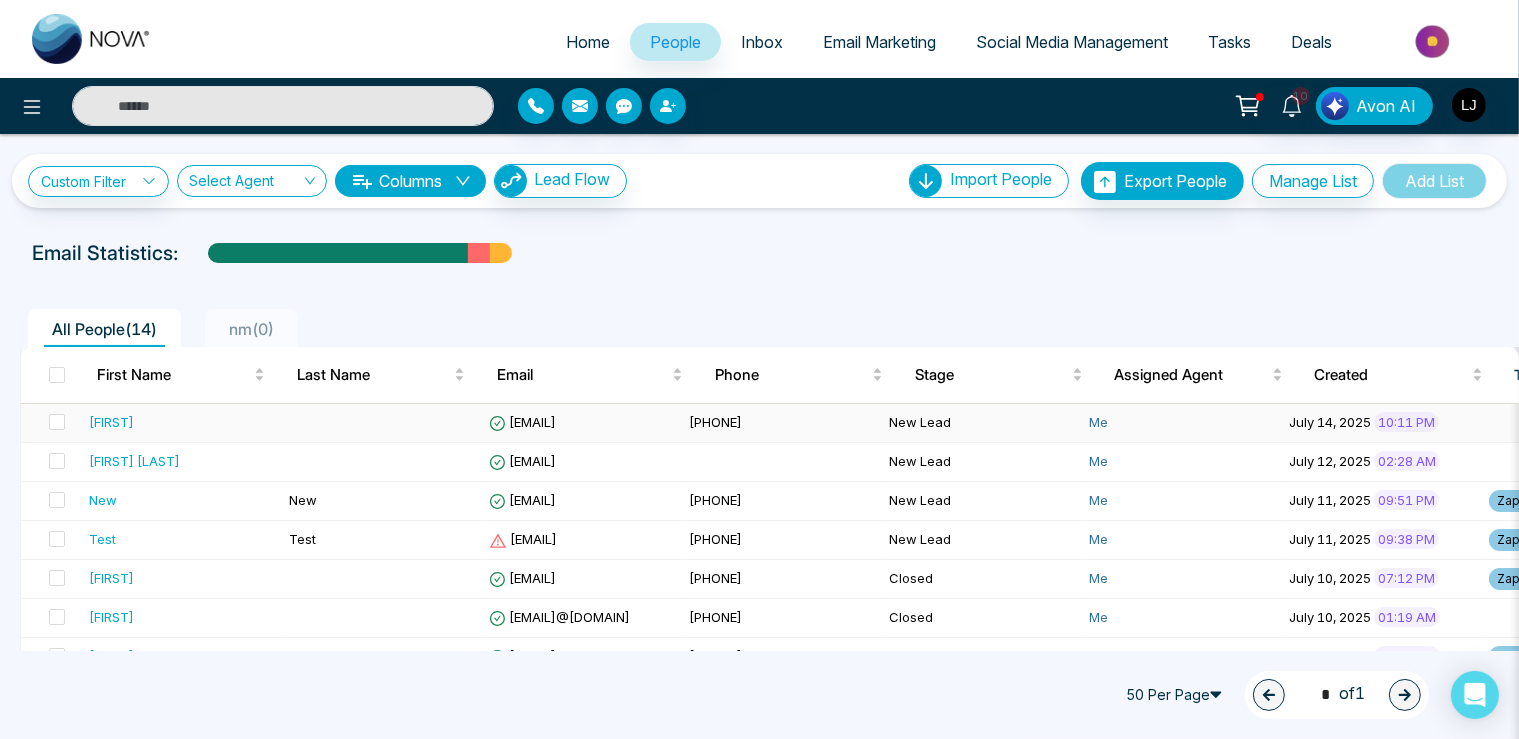 click on "[EMAIL]" at bounding box center (522, 422) 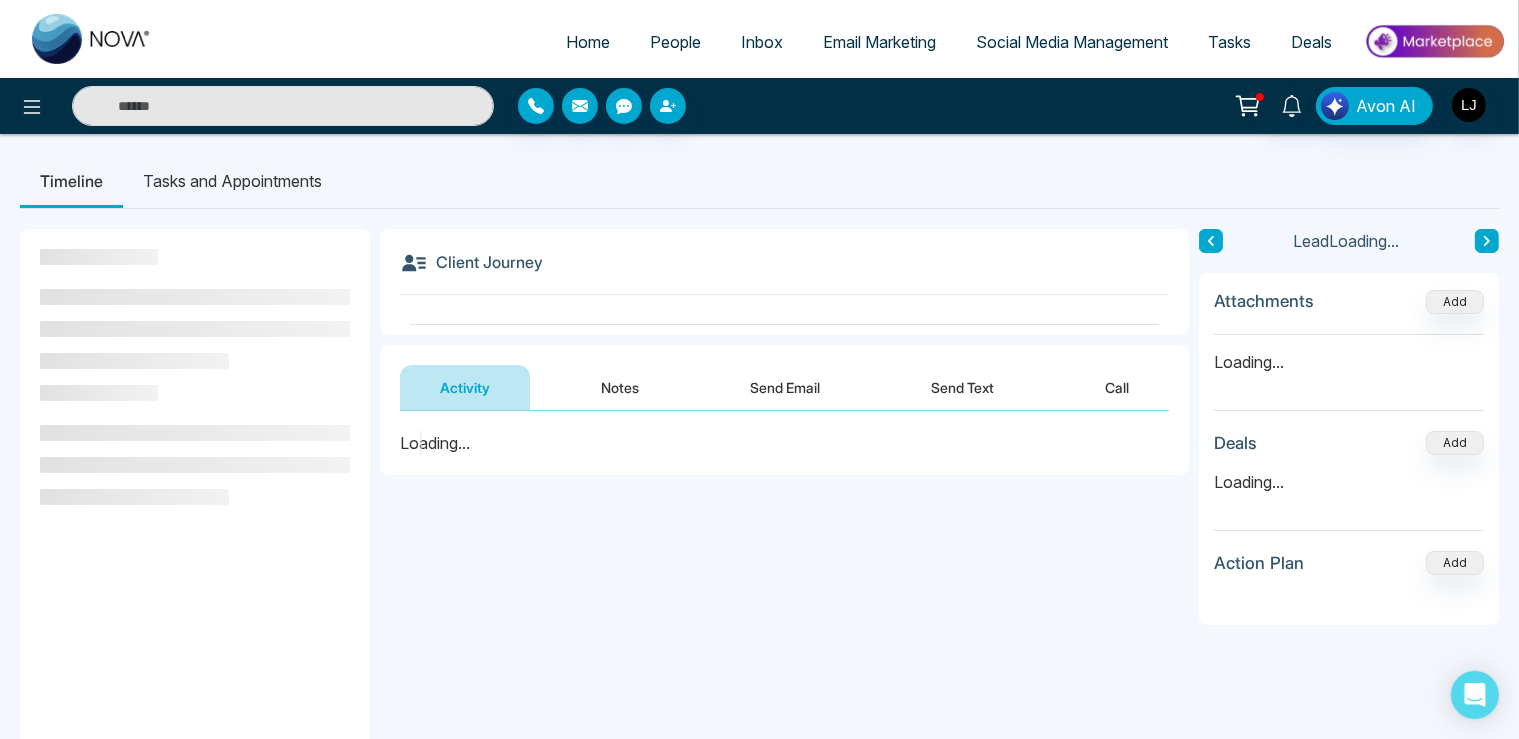 click on "Call" at bounding box center [1117, 387] 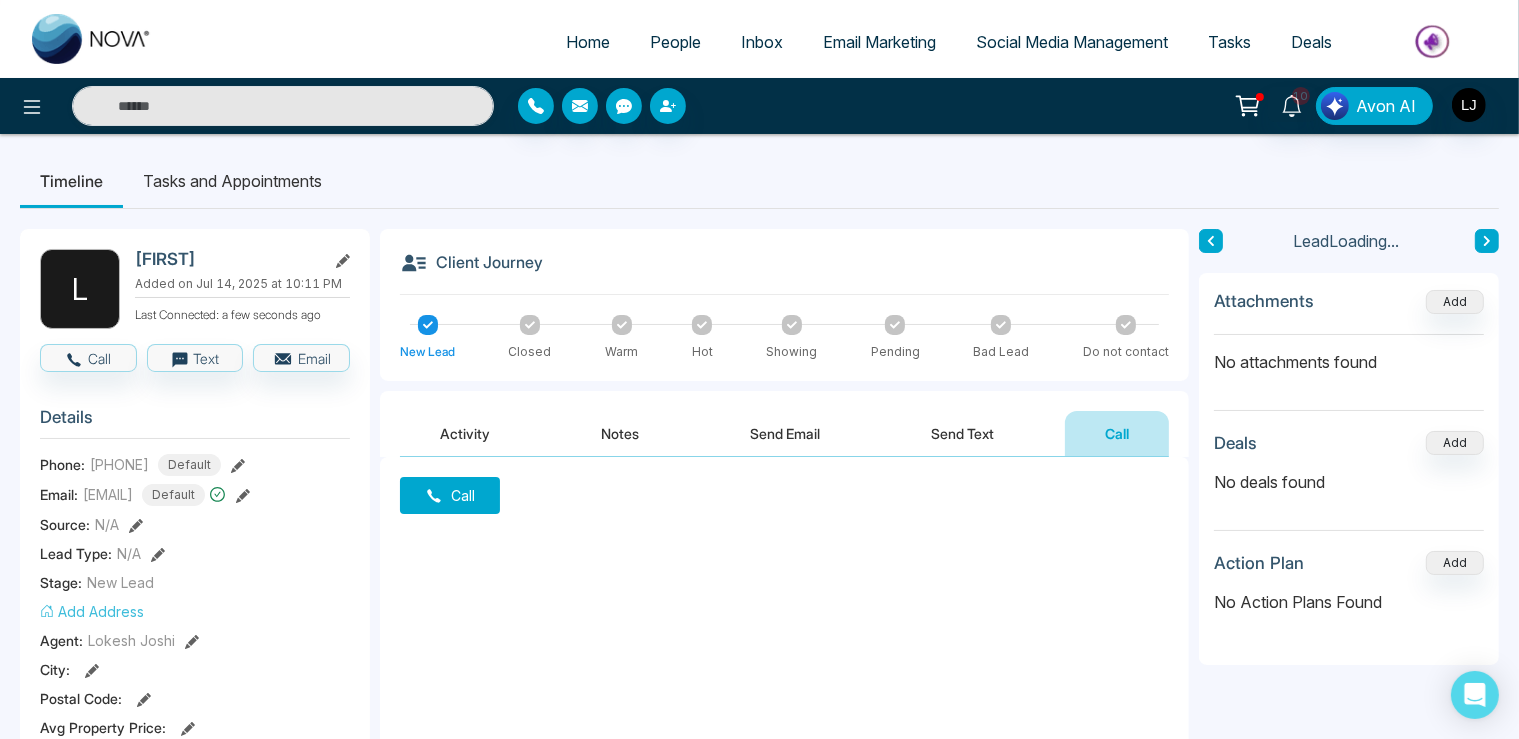 click on "Call" at bounding box center (450, 495) 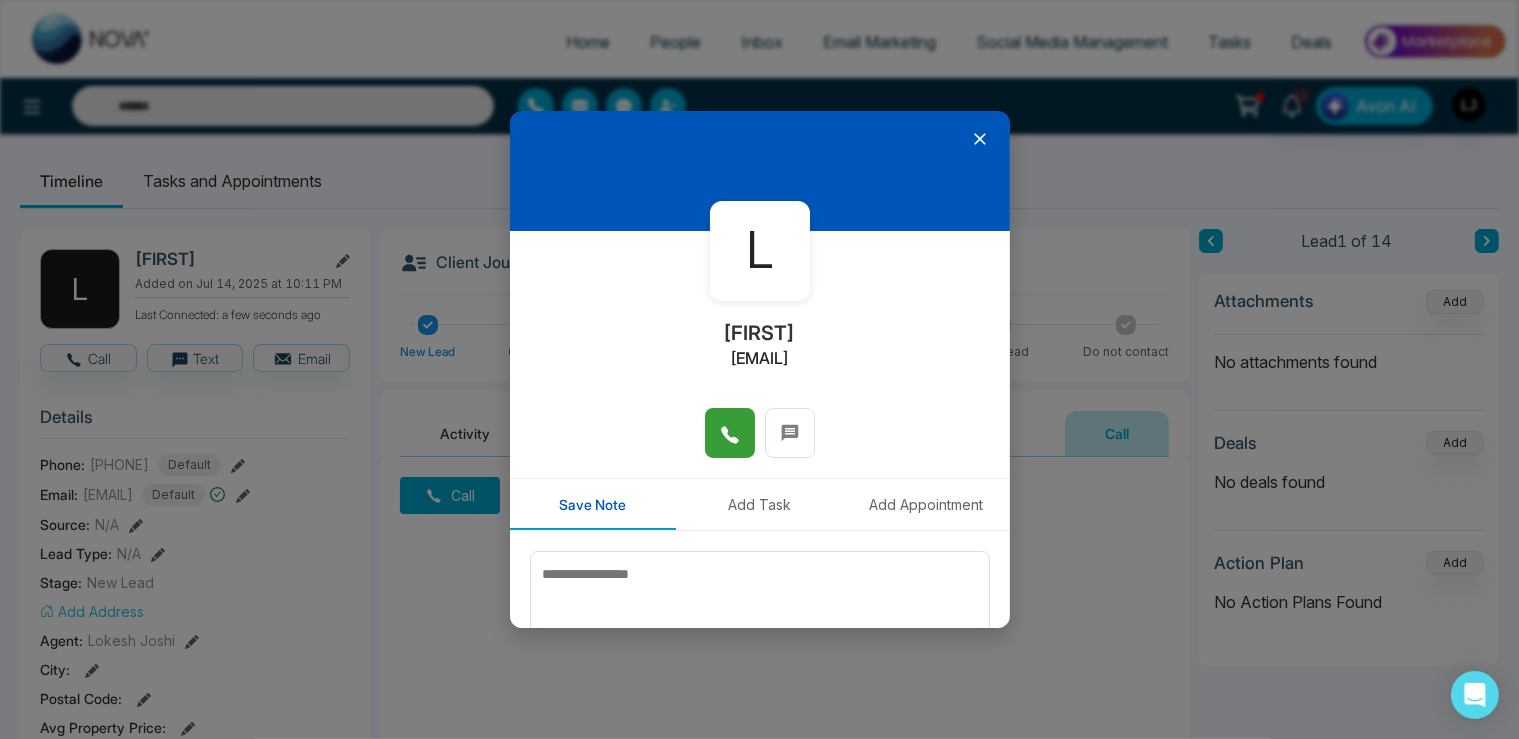 click 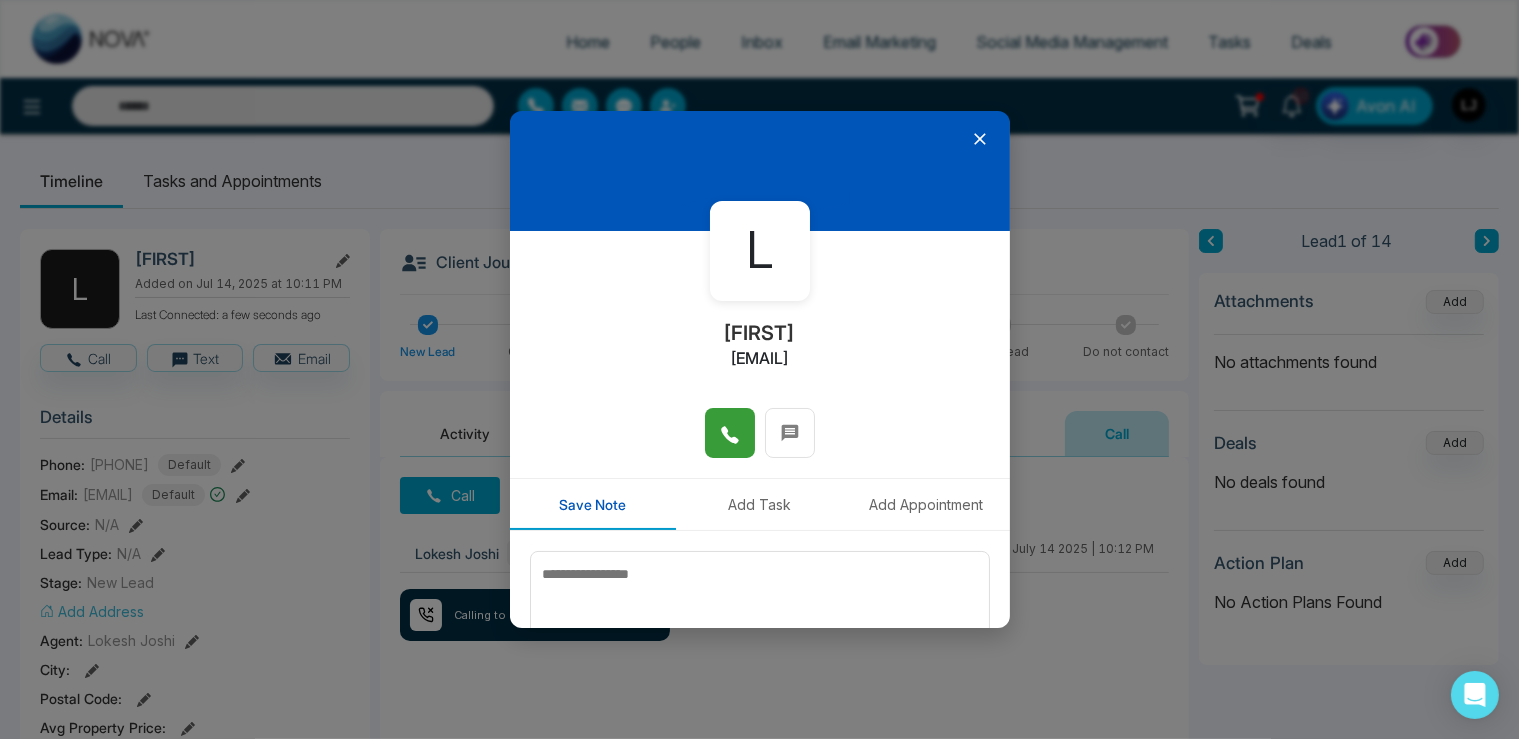 click at bounding box center [760, 171] 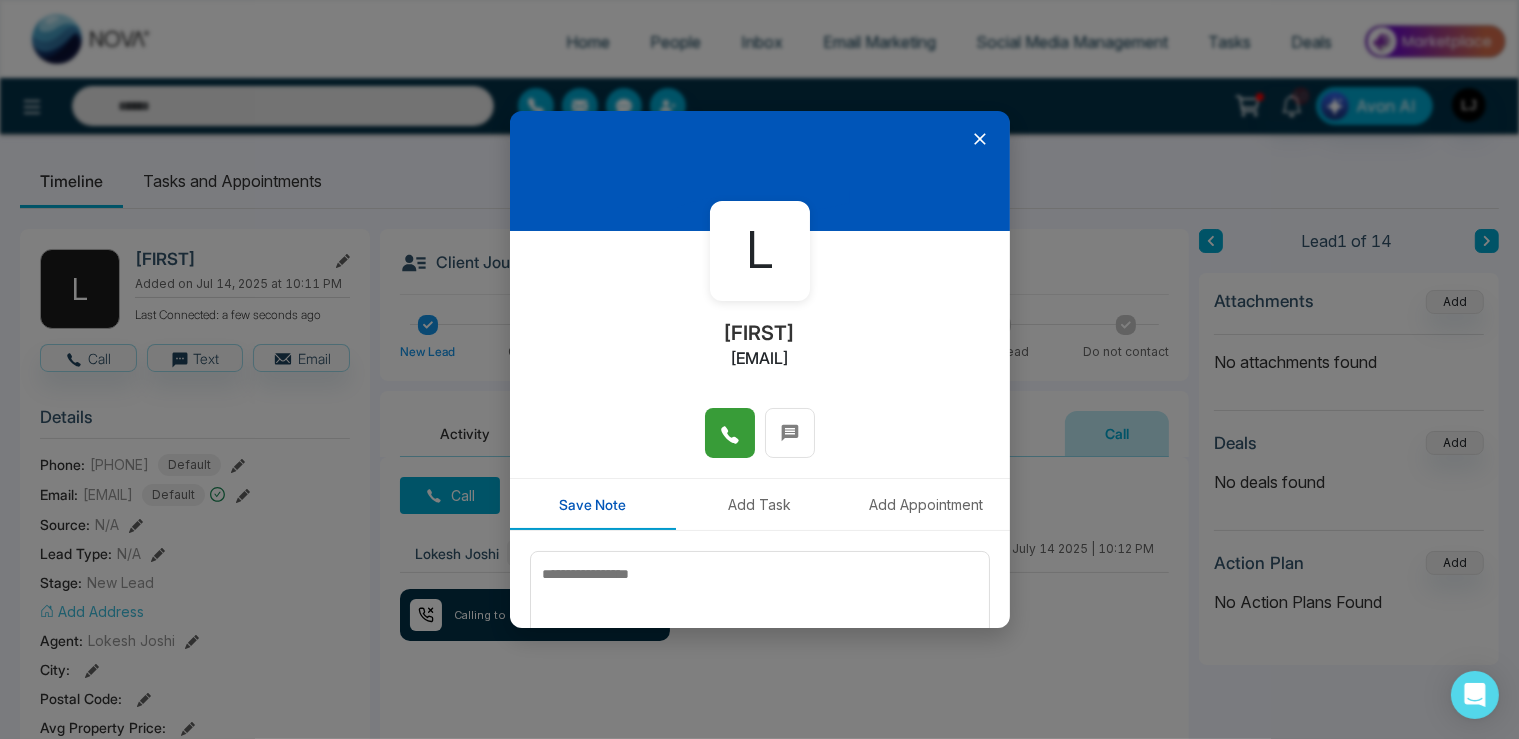 click 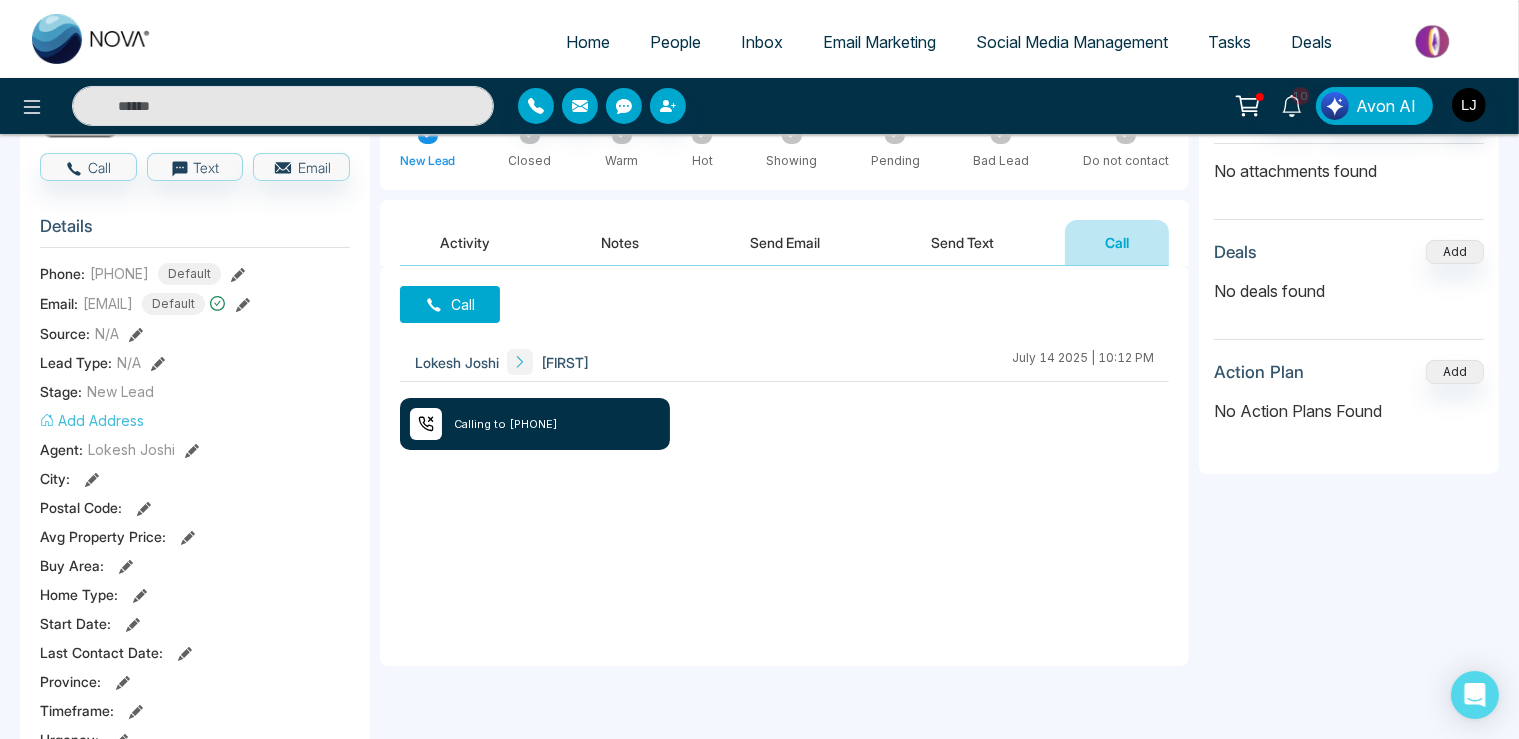 scroll, scrollTop: 211, scrollLeft: 0, axis: vertical 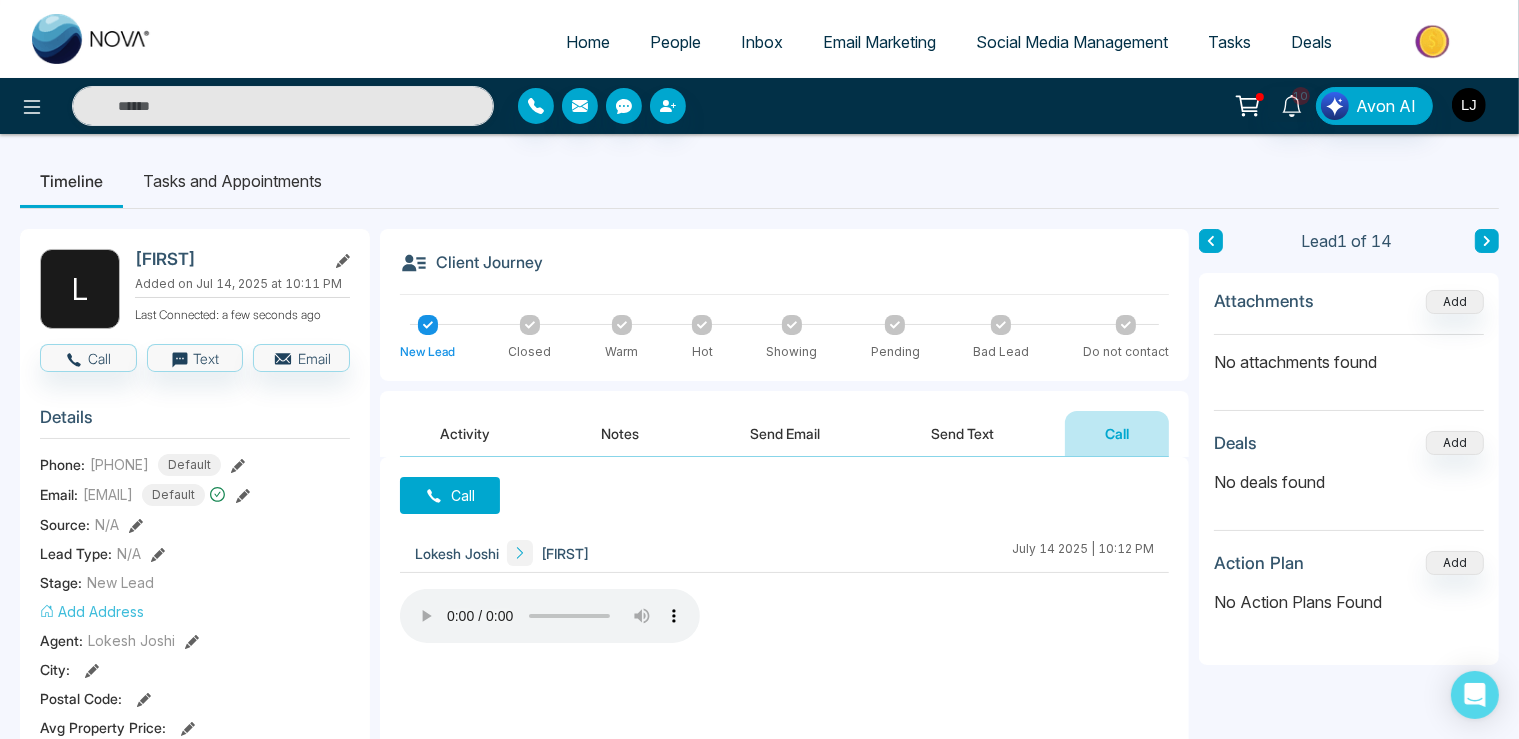 click at bounding box center (1469, 105) 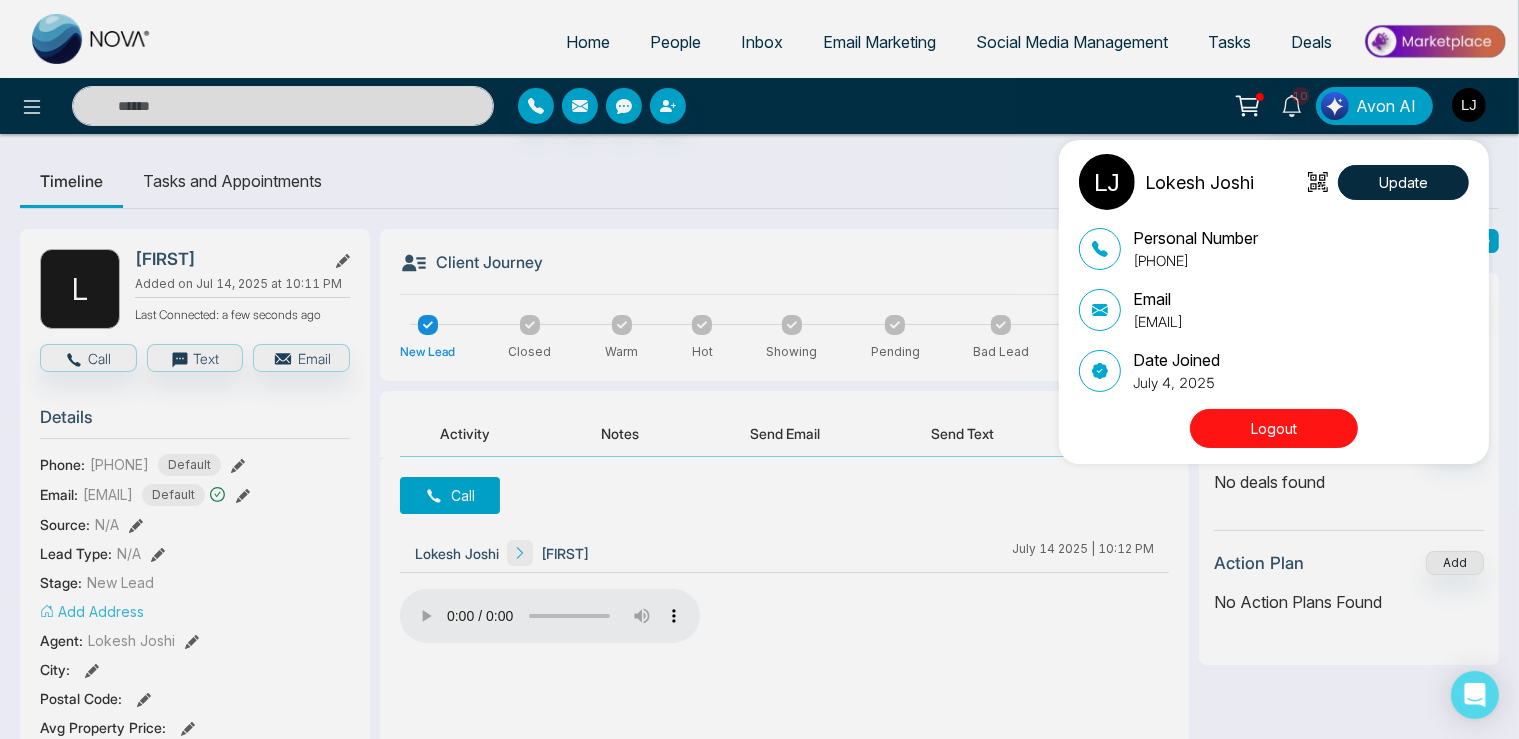 drag, startPoint x: 1326, startPoint y: 320, endPoint x: 1124, endPoint y: 334, distance: 202.48457 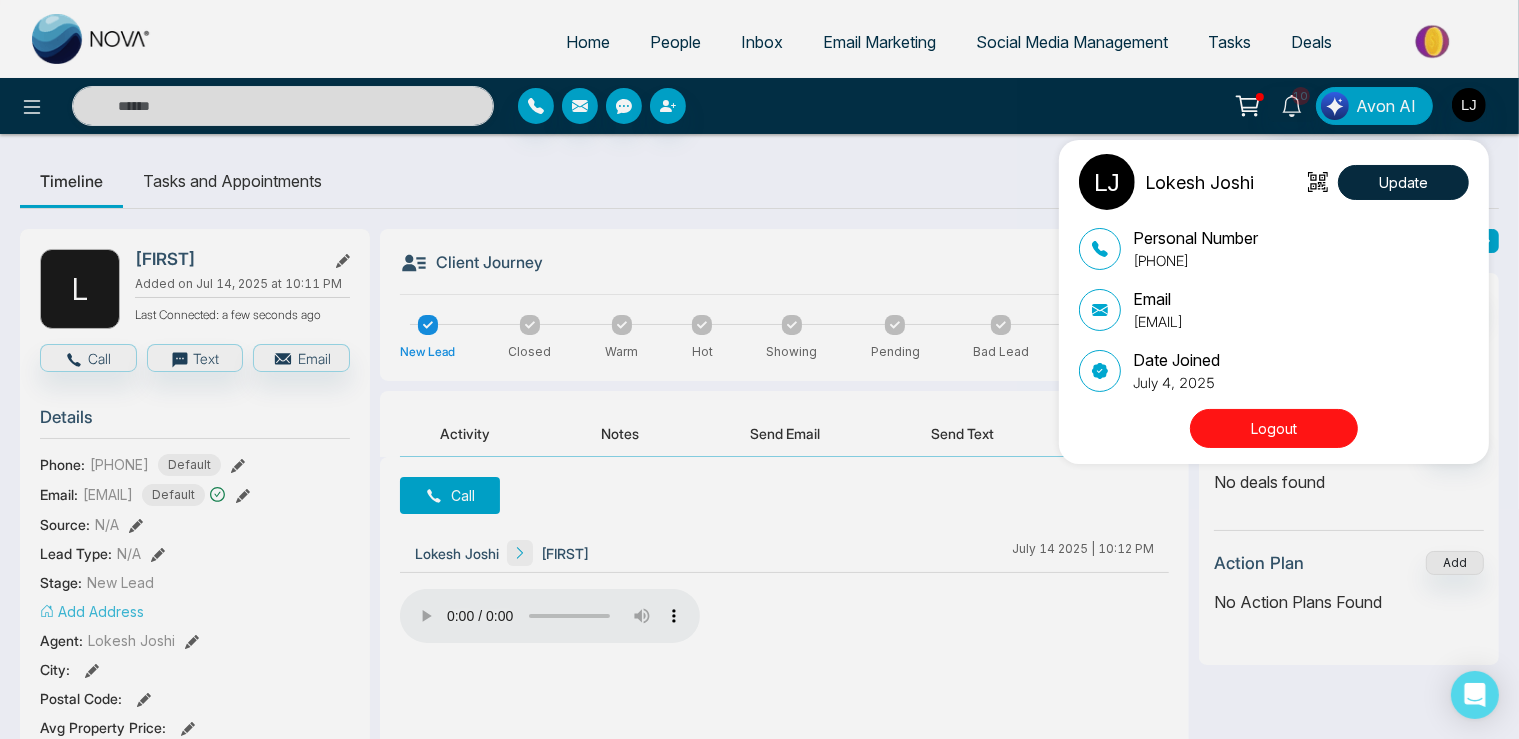 click on "Personal Number [PHONE] Email [EMAIL] Date Joined [DATE]" at bounding box center [1274, 309] 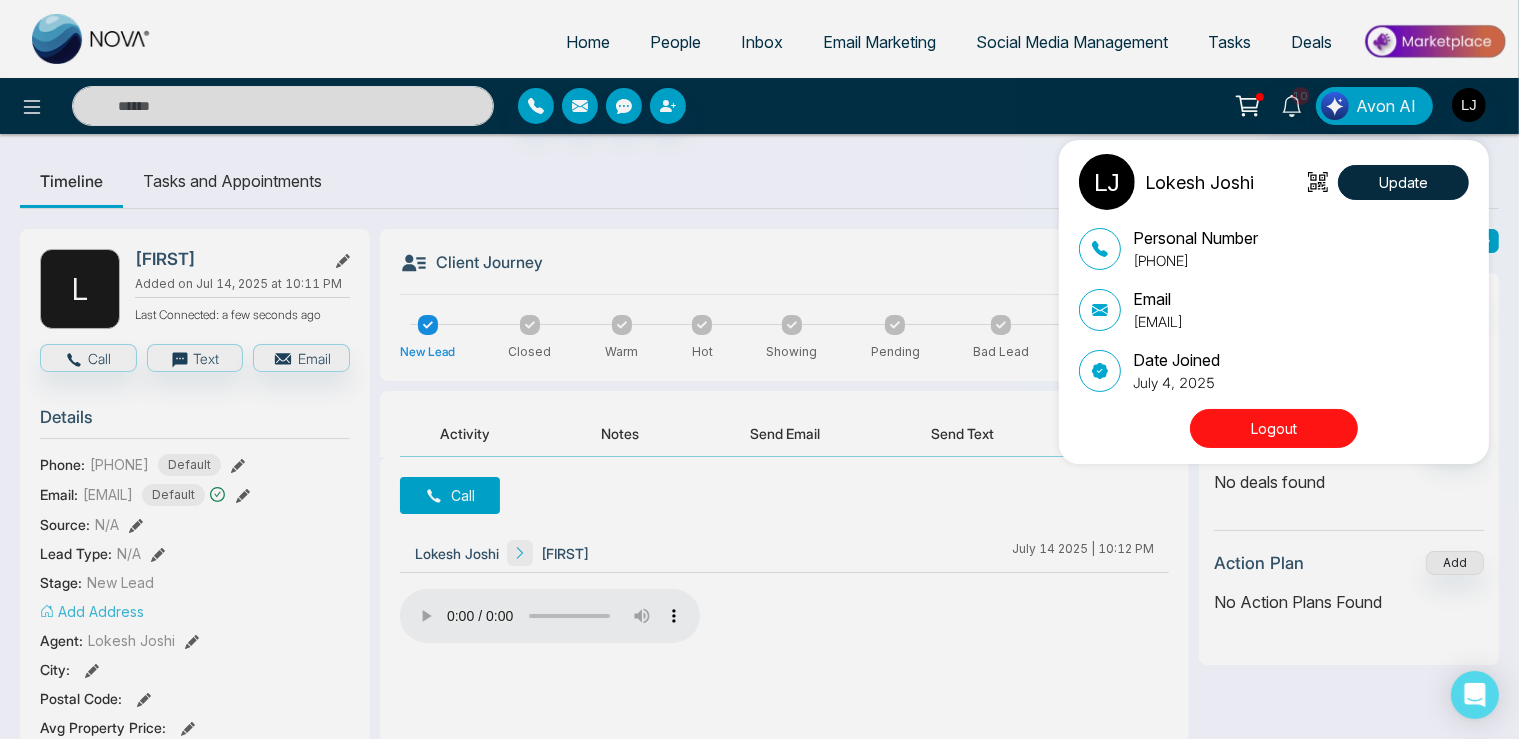 copy on "Email [EMAIL]" 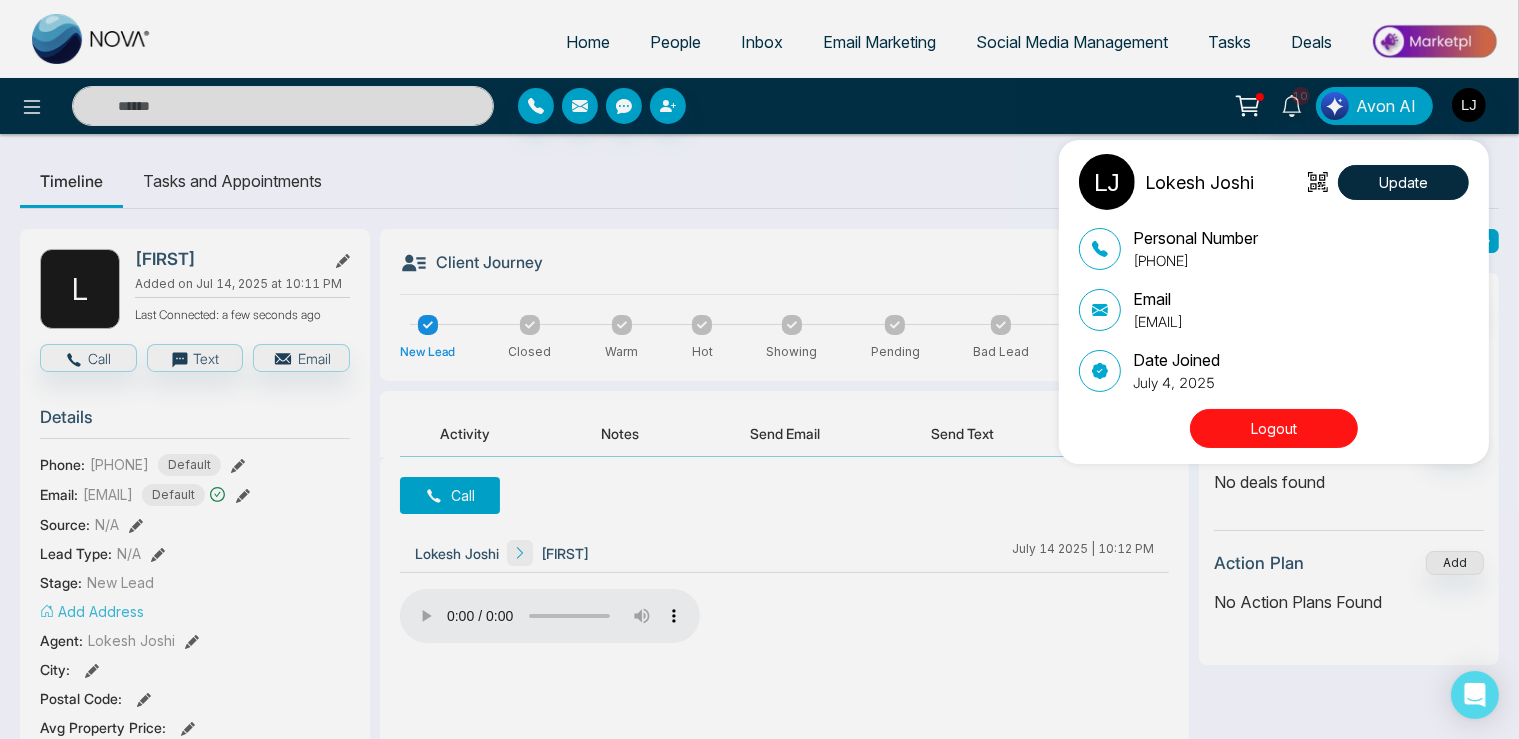 click on "[FIRST] [LAST] Update Personal Number [PHONE] Email [EMAIL] Date Joined [DATE] Logout" at bounding box center (759, 369) 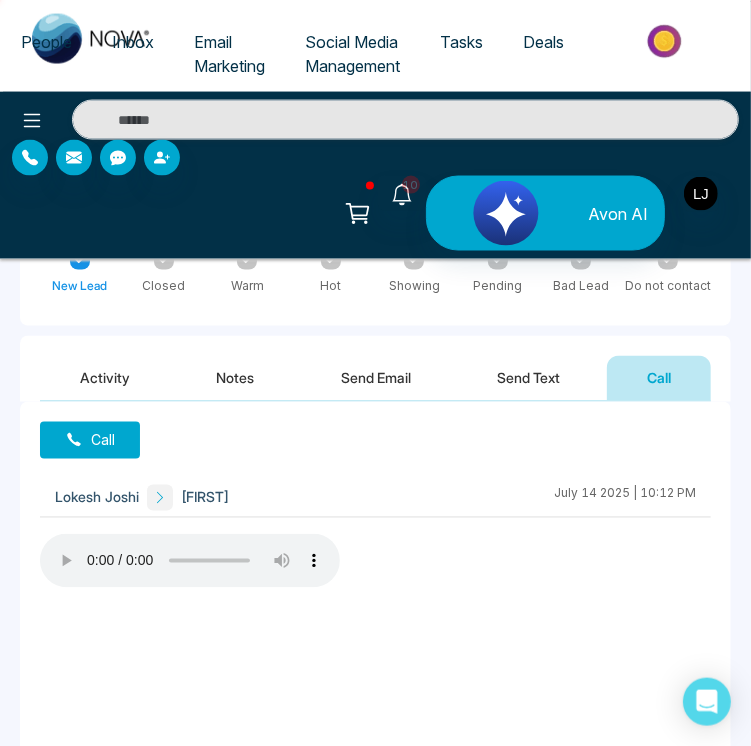 scroll, scrollTop: 1584, scrollLeft: 0, axis: vertical 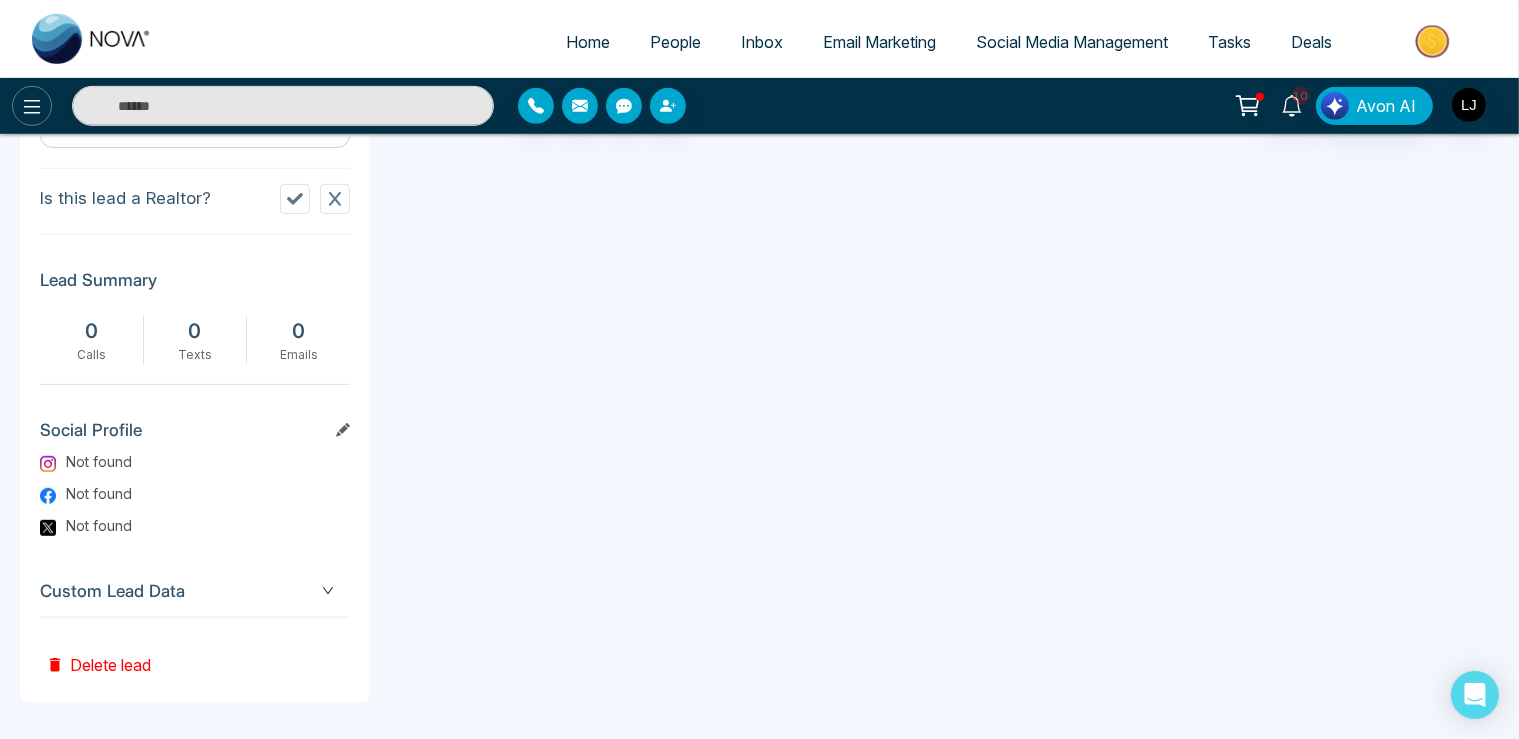 click 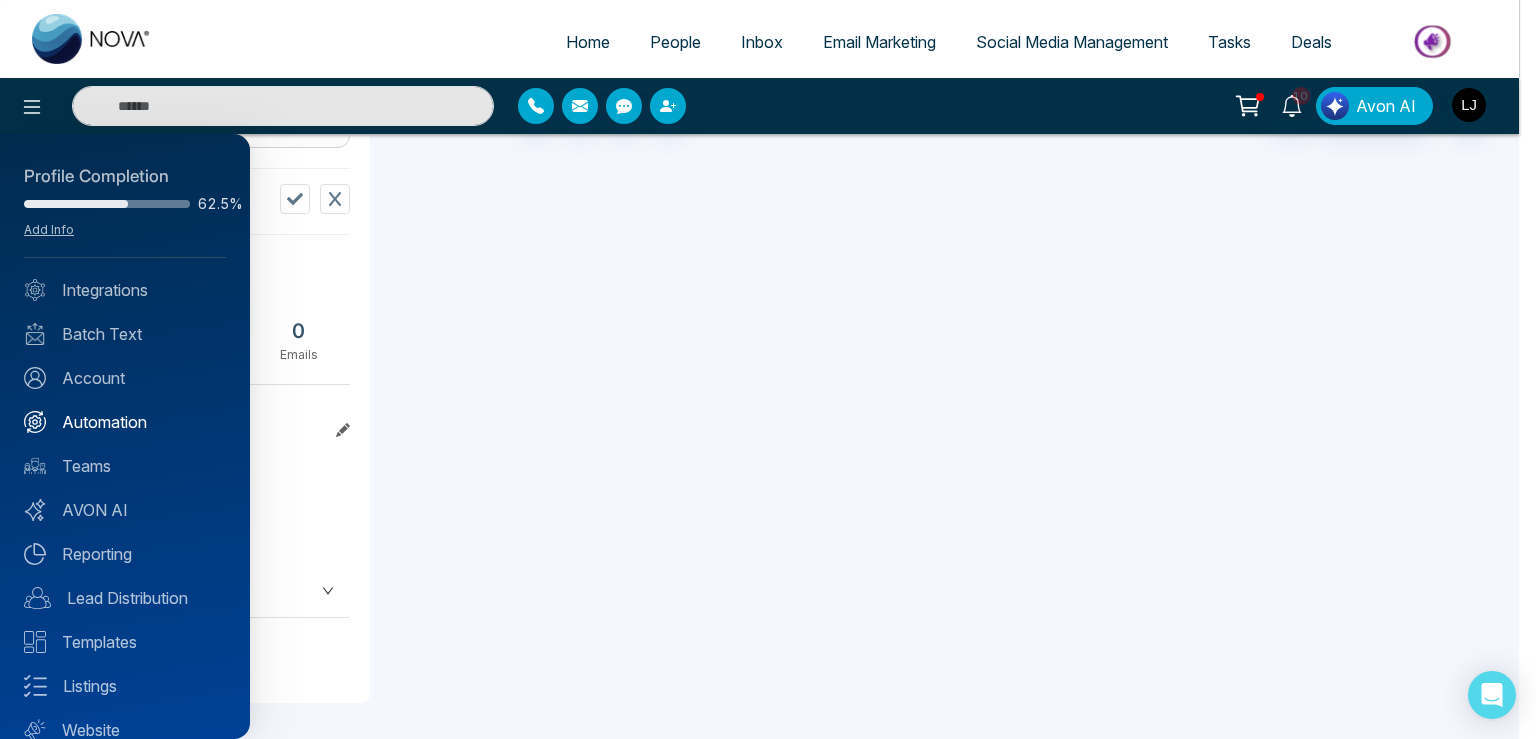 click on "Automation" at bounding box center (125, 422) 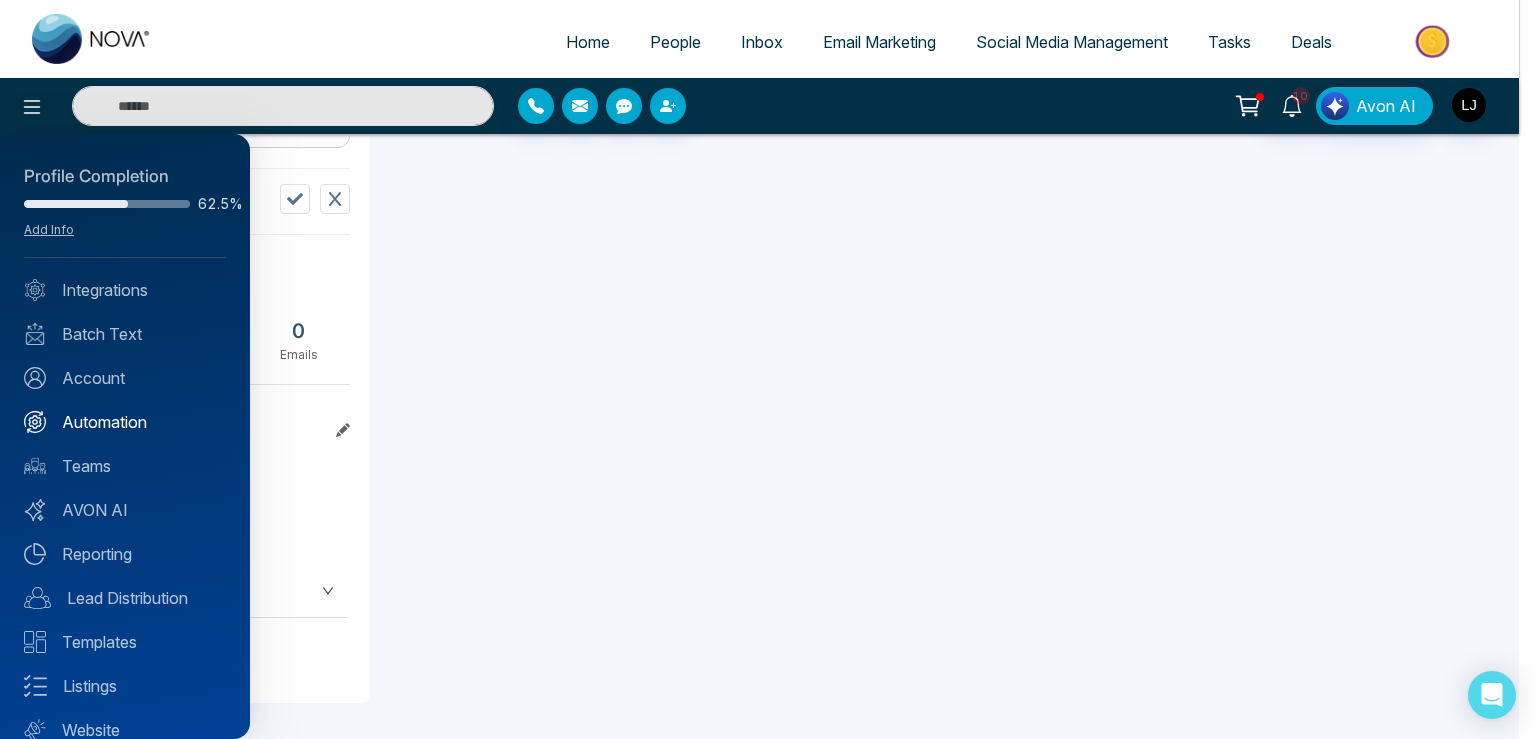 scroll, scrollTop: 0, scrollLeft: 0, axis: both 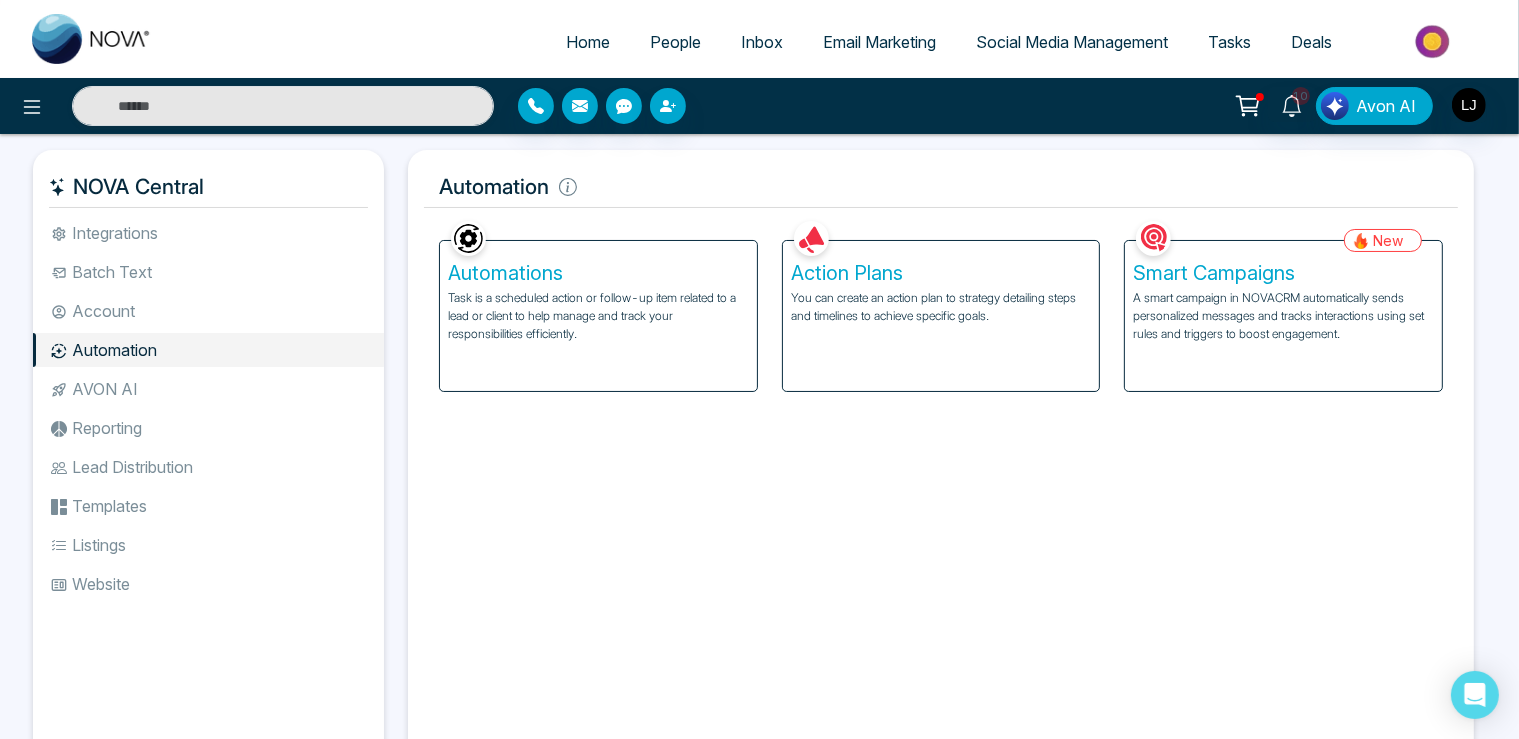 click on "A smart campaign in NOVACRM automatically sends personalized messages and tracks interactions using set rules and triggers to boost engagement." at bounding box center (1283, 316) 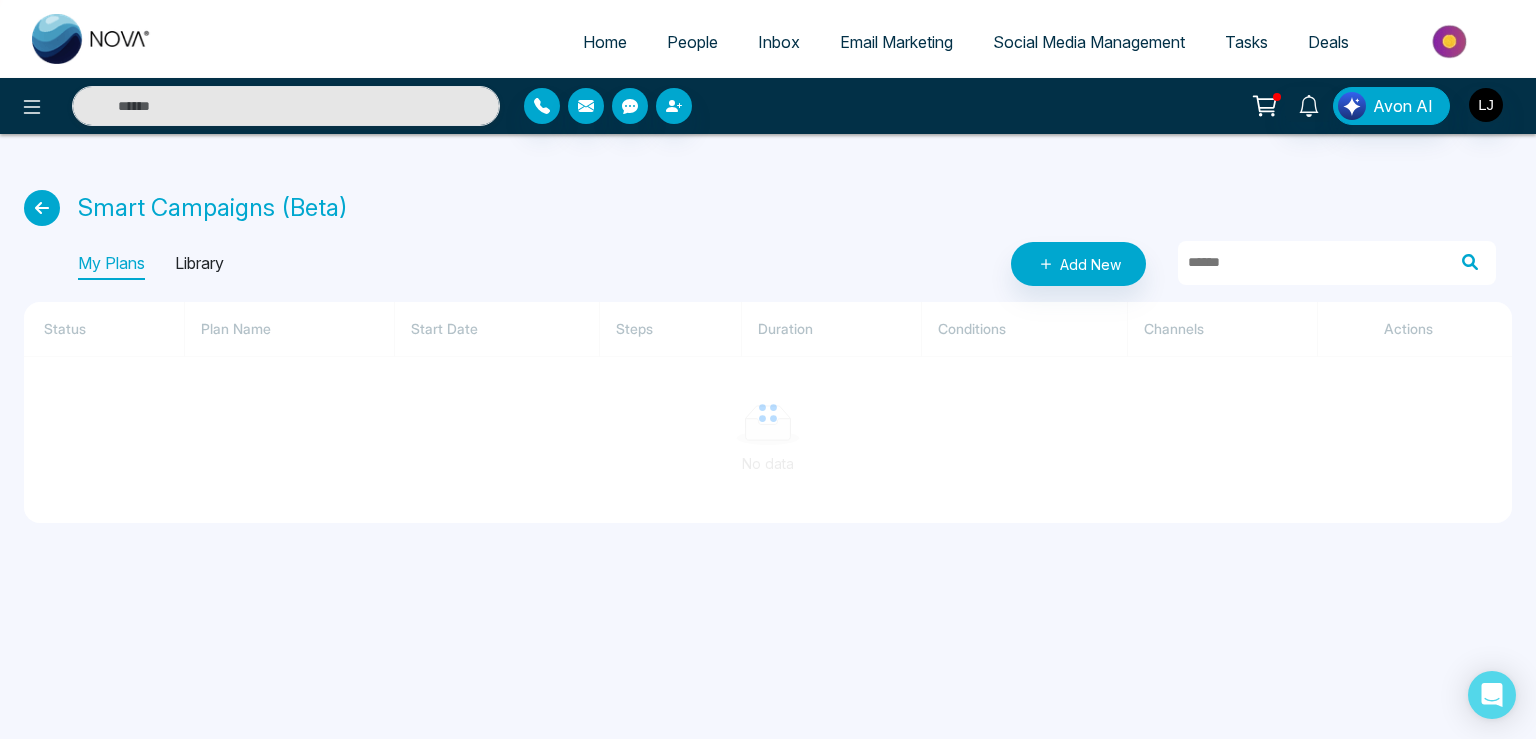 click on "Library" at bounding box center (199, 264) 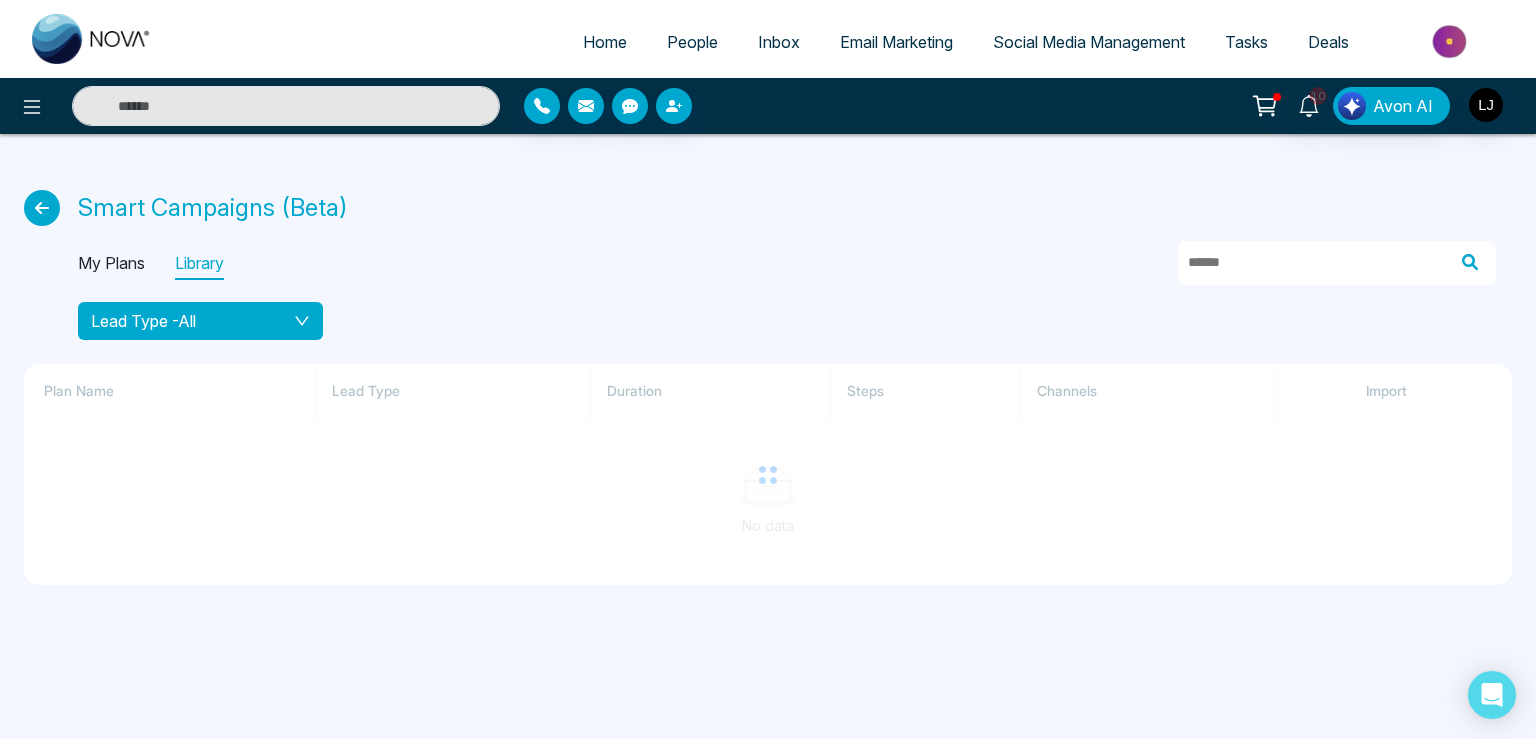 click on "Lead Type -  All" at bounding box center (200, 321) 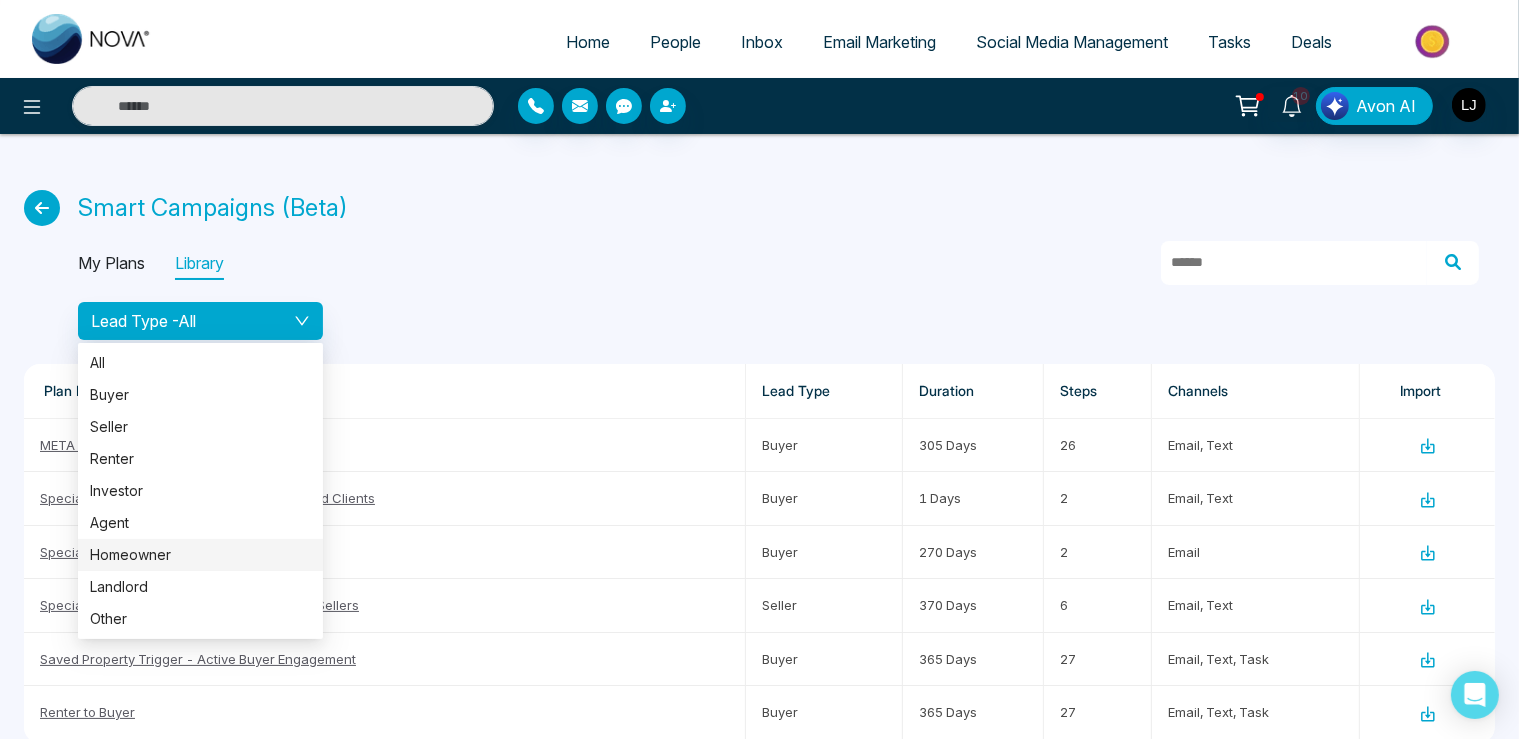 click on "Homeowner" at bounding box center (200, 555) 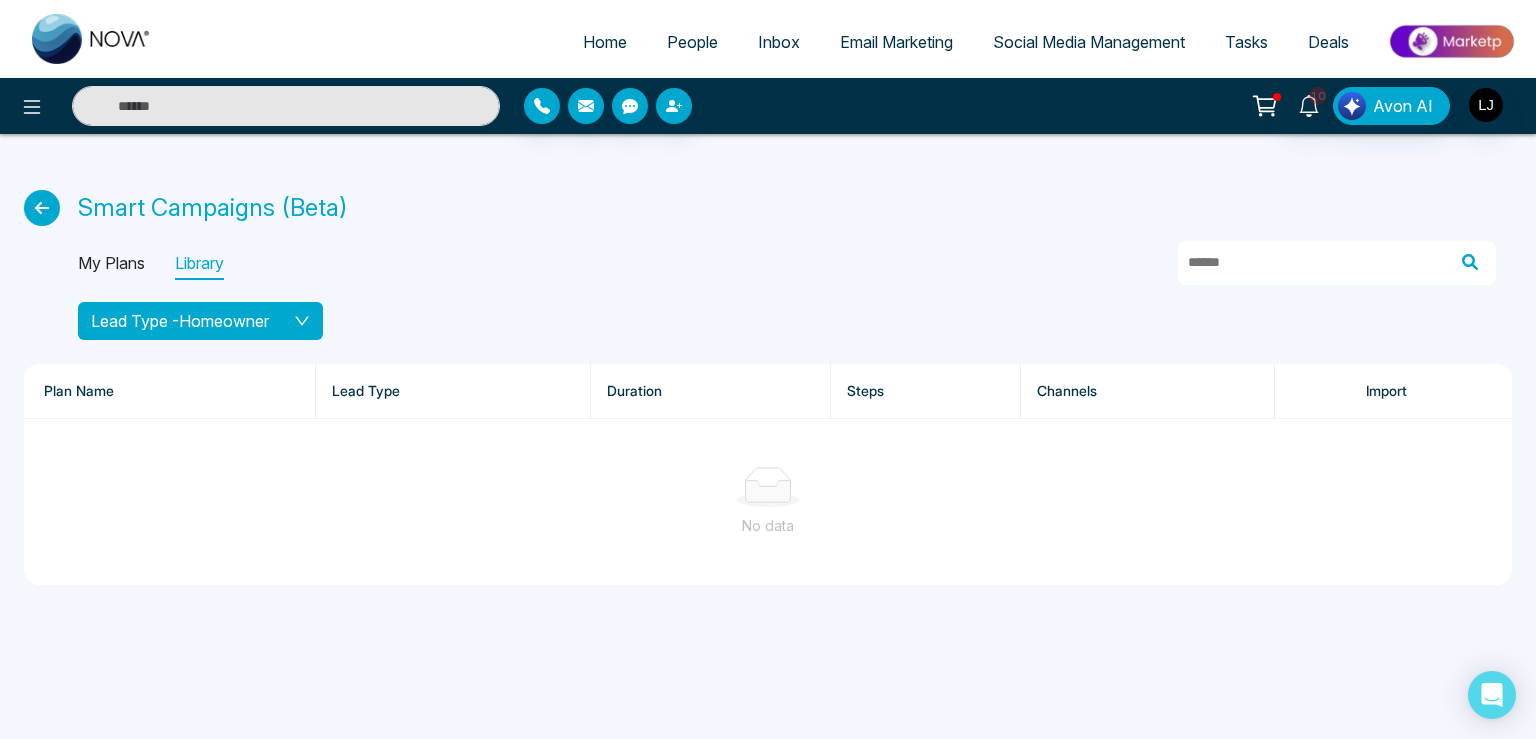 click on "Lead Type -  Homeowner" at bounding box center [180, 321] 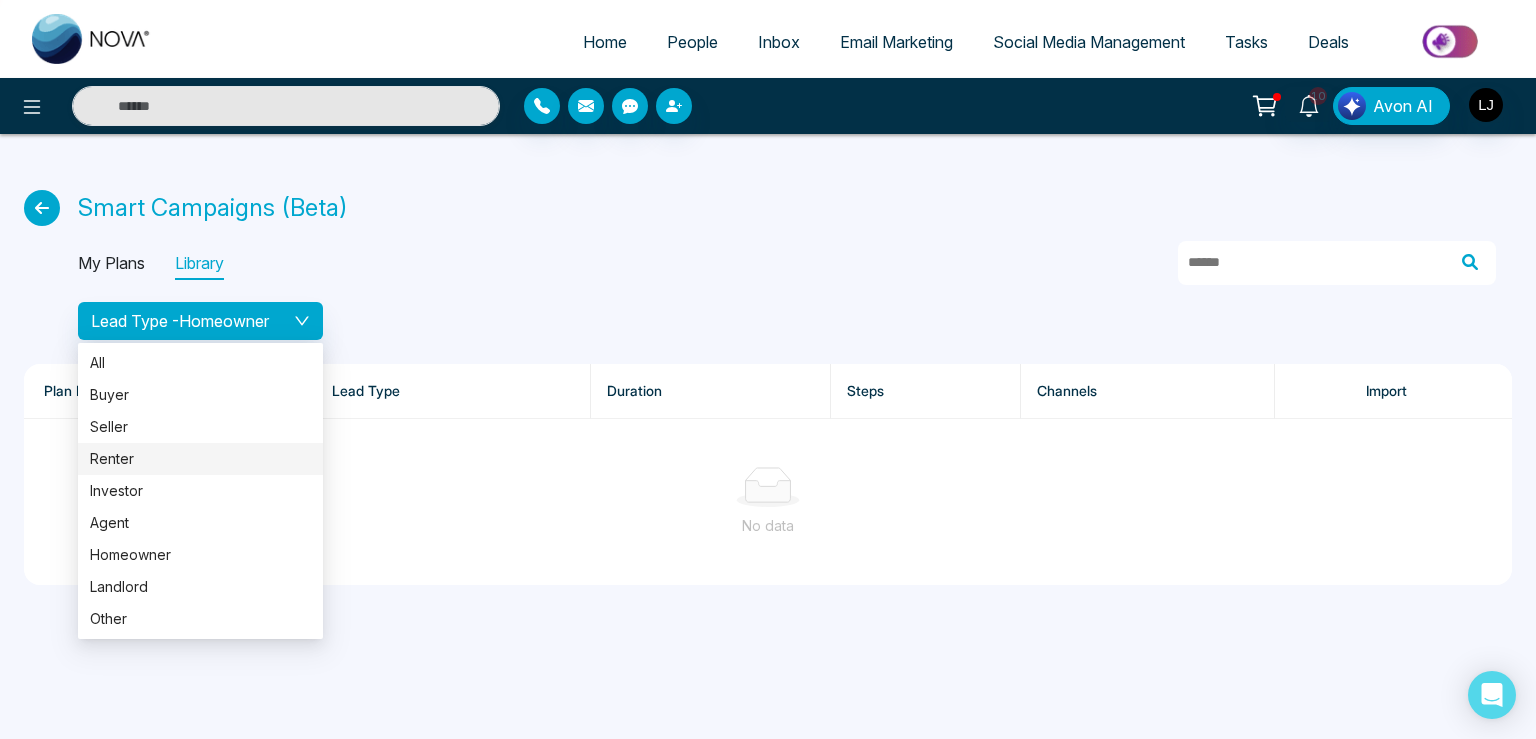 click on "Renter" at bounding box center [200, 459] 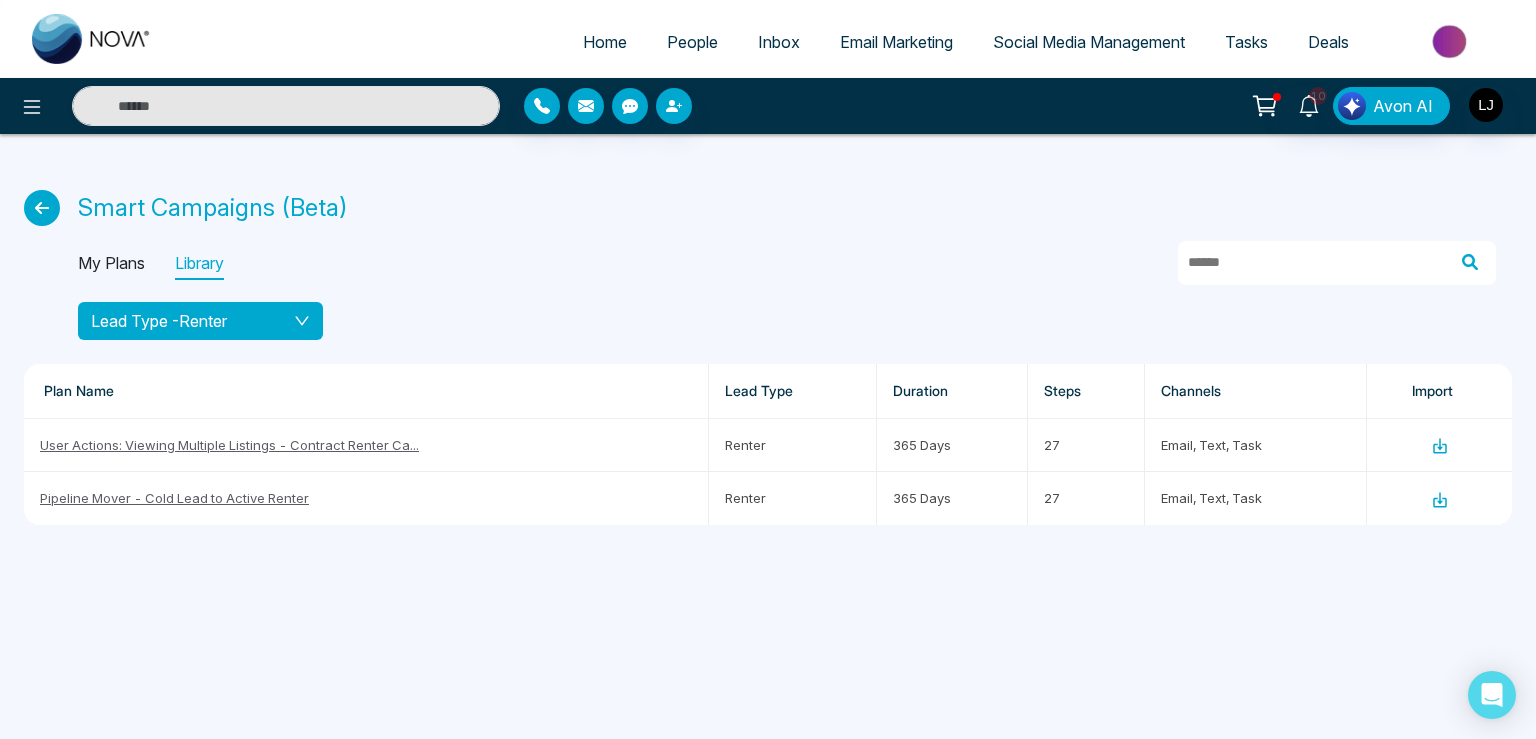 click on "Lead Type -  Renter" at bounding box center (159, 321) 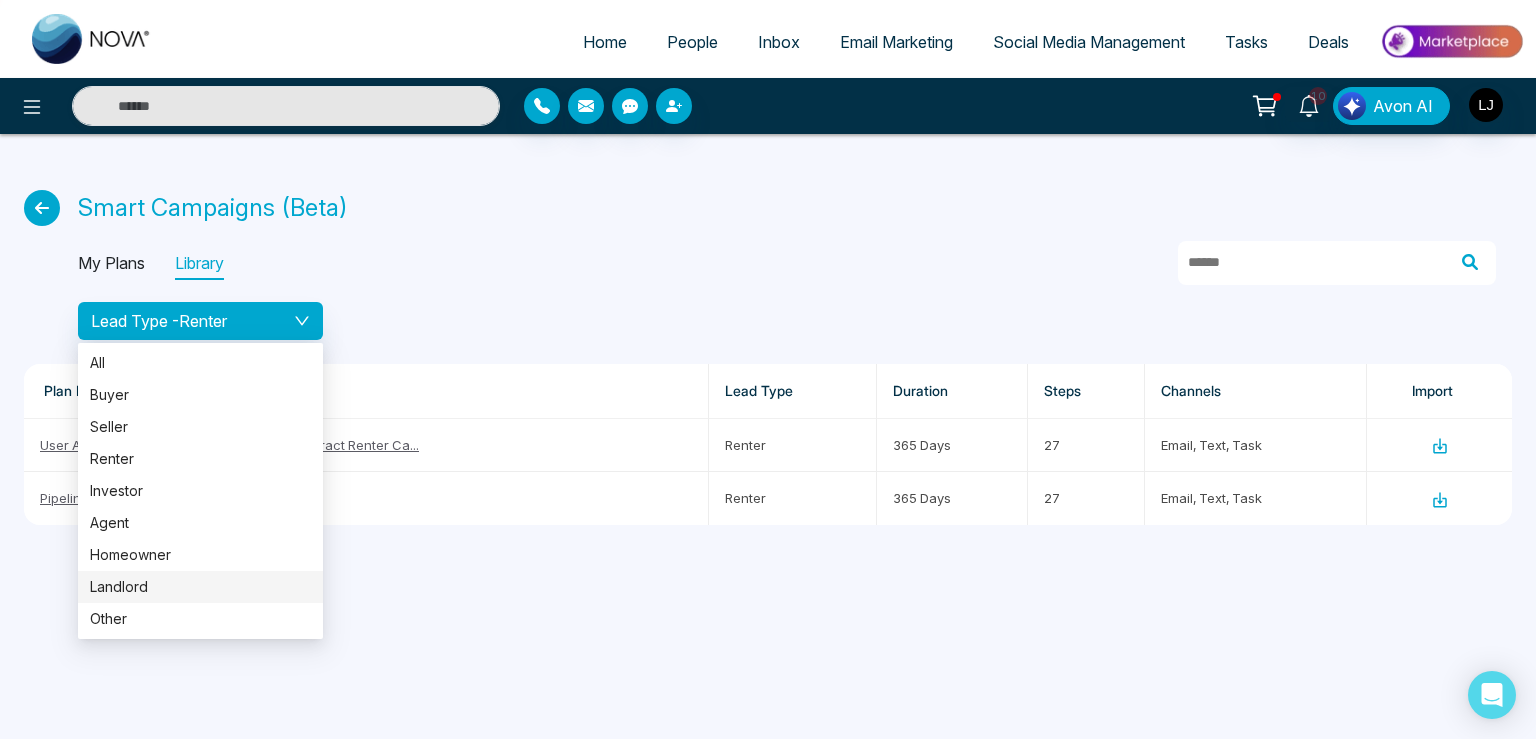 click on "Landlord" at bounding box center [200, 587] 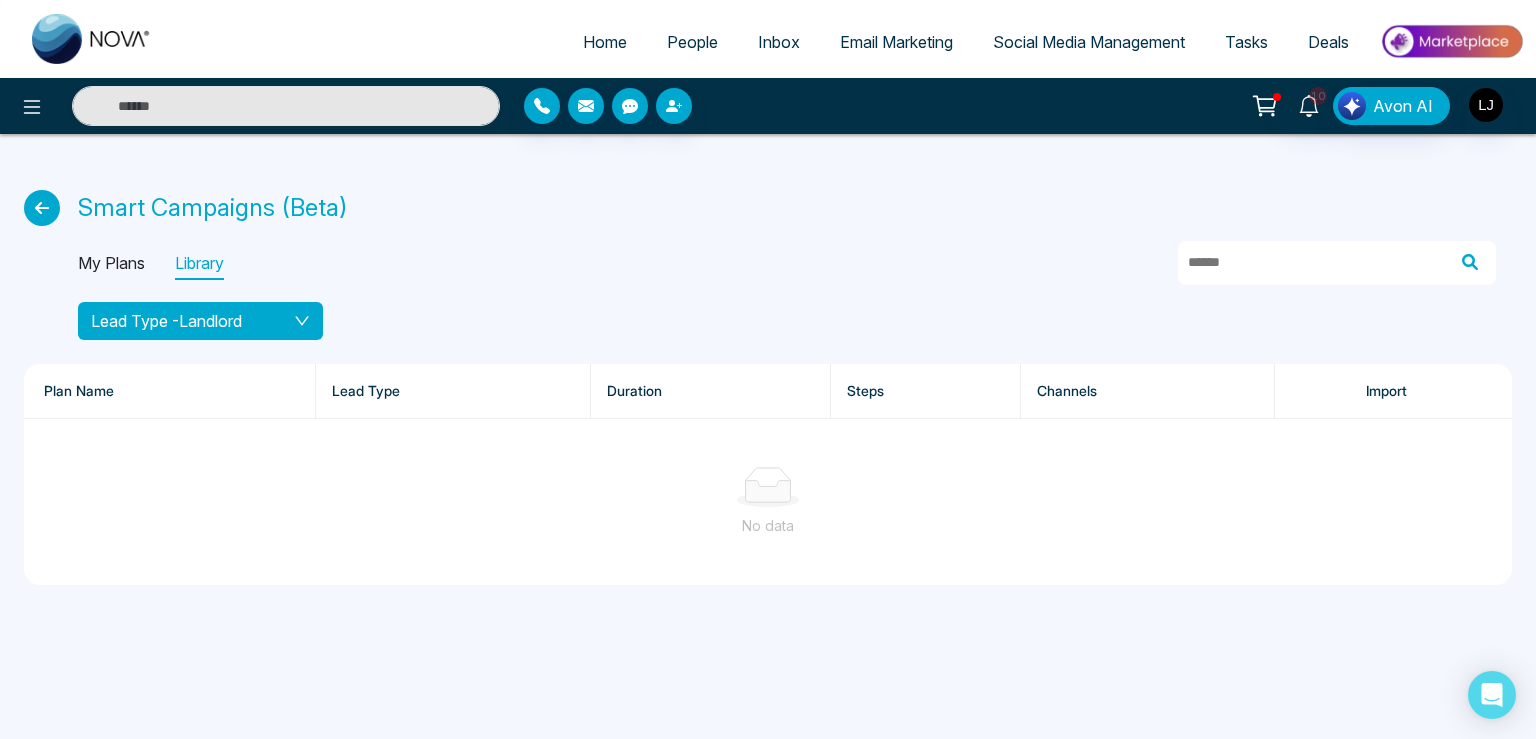 click on "Lead Type -  Landlord" at bounding box center [166, 321] 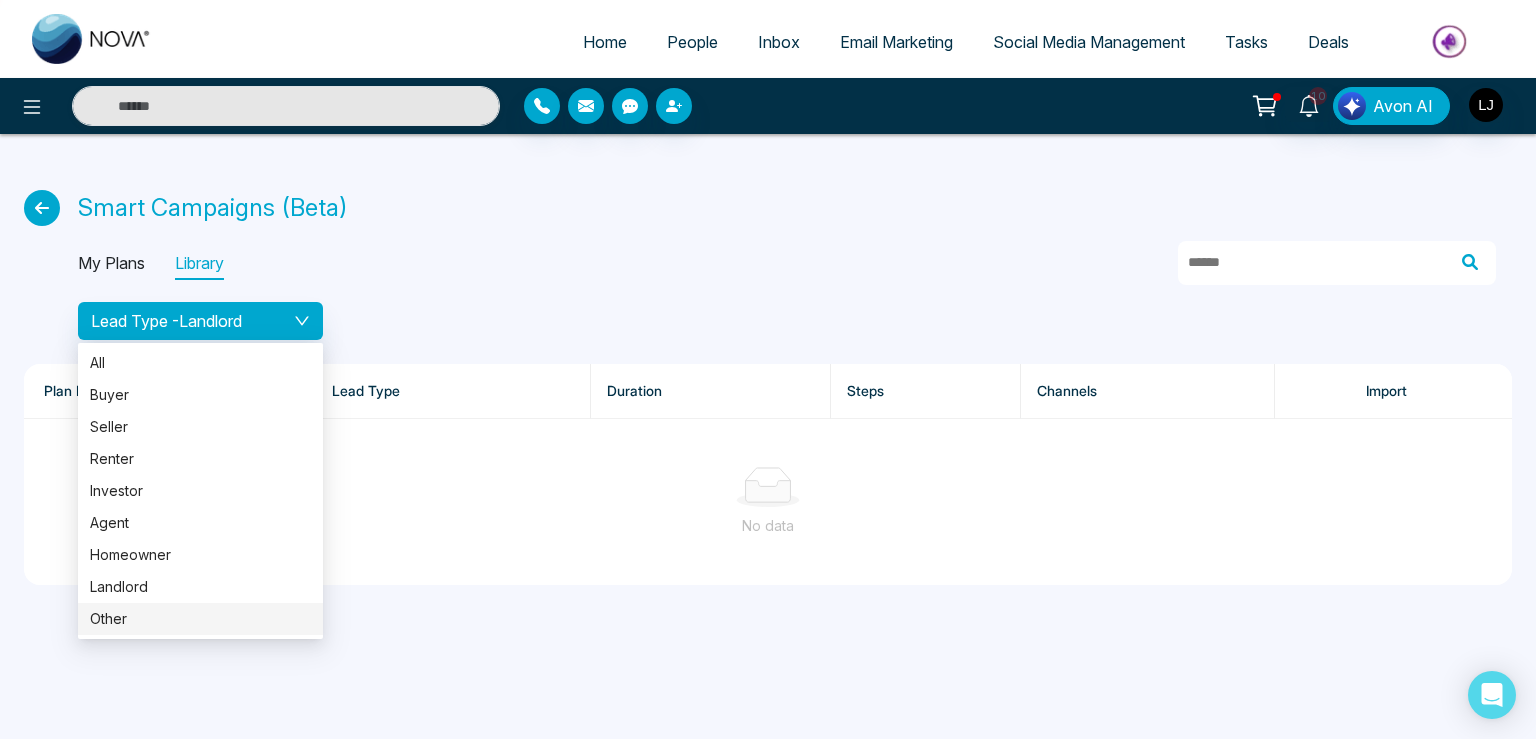 click on "Other" at bounding box center [200, 619] 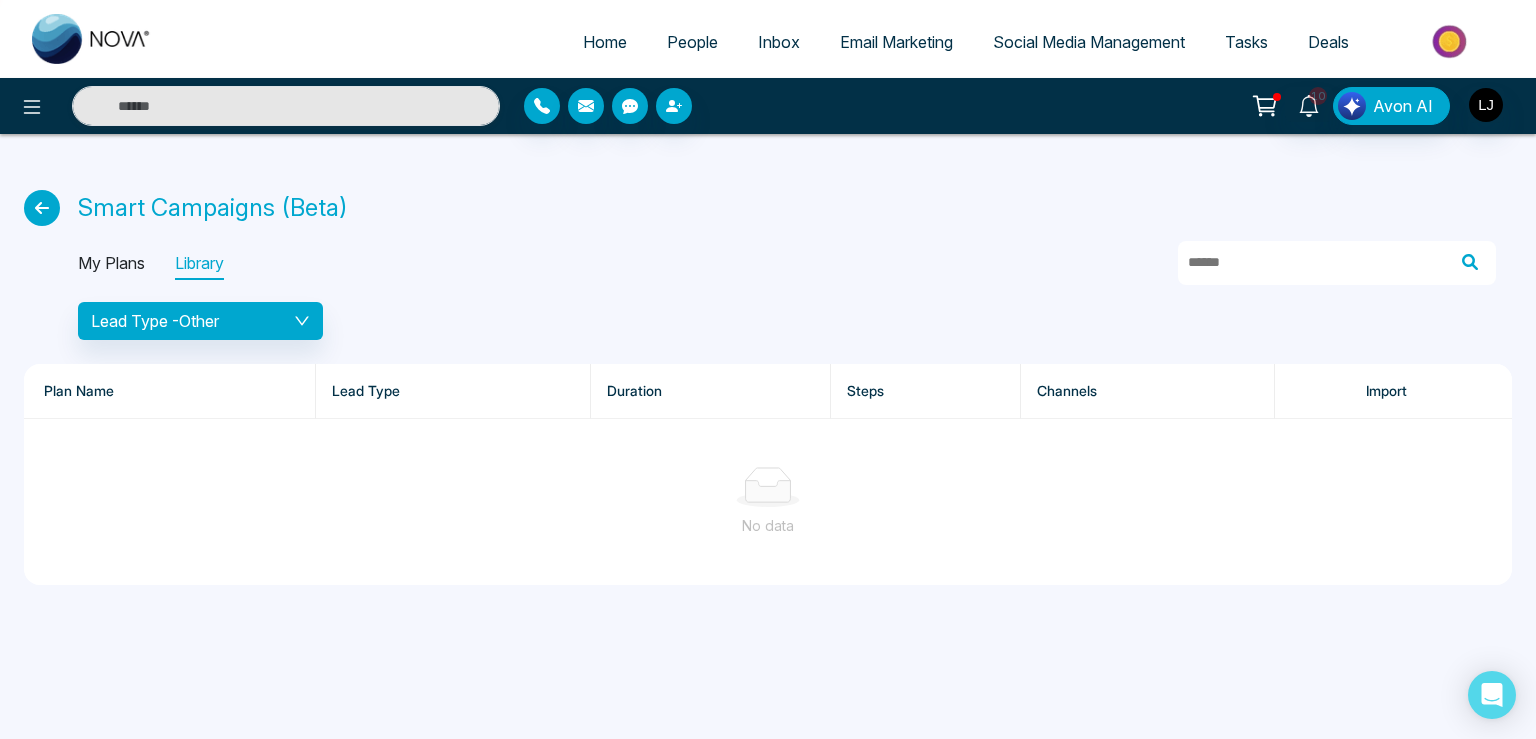 click on "Smart Campaigns (Beta) My Plans Library Lead Type -  Other Plan Name Lead Type Duration Steps Channels Import No data" at bounding box center [768, 387] 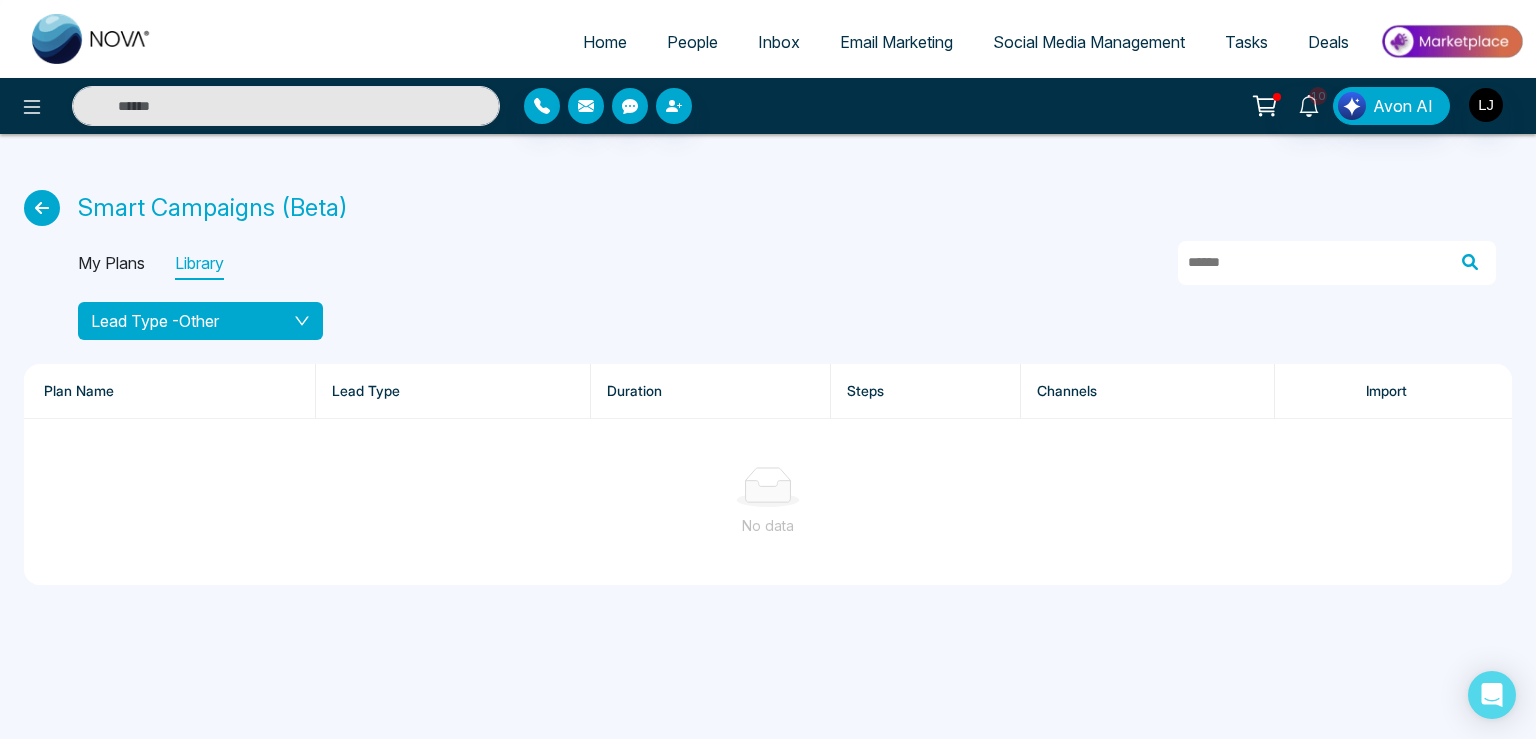 click on "Lead Type -  Other" at bounding box center (200, 321) 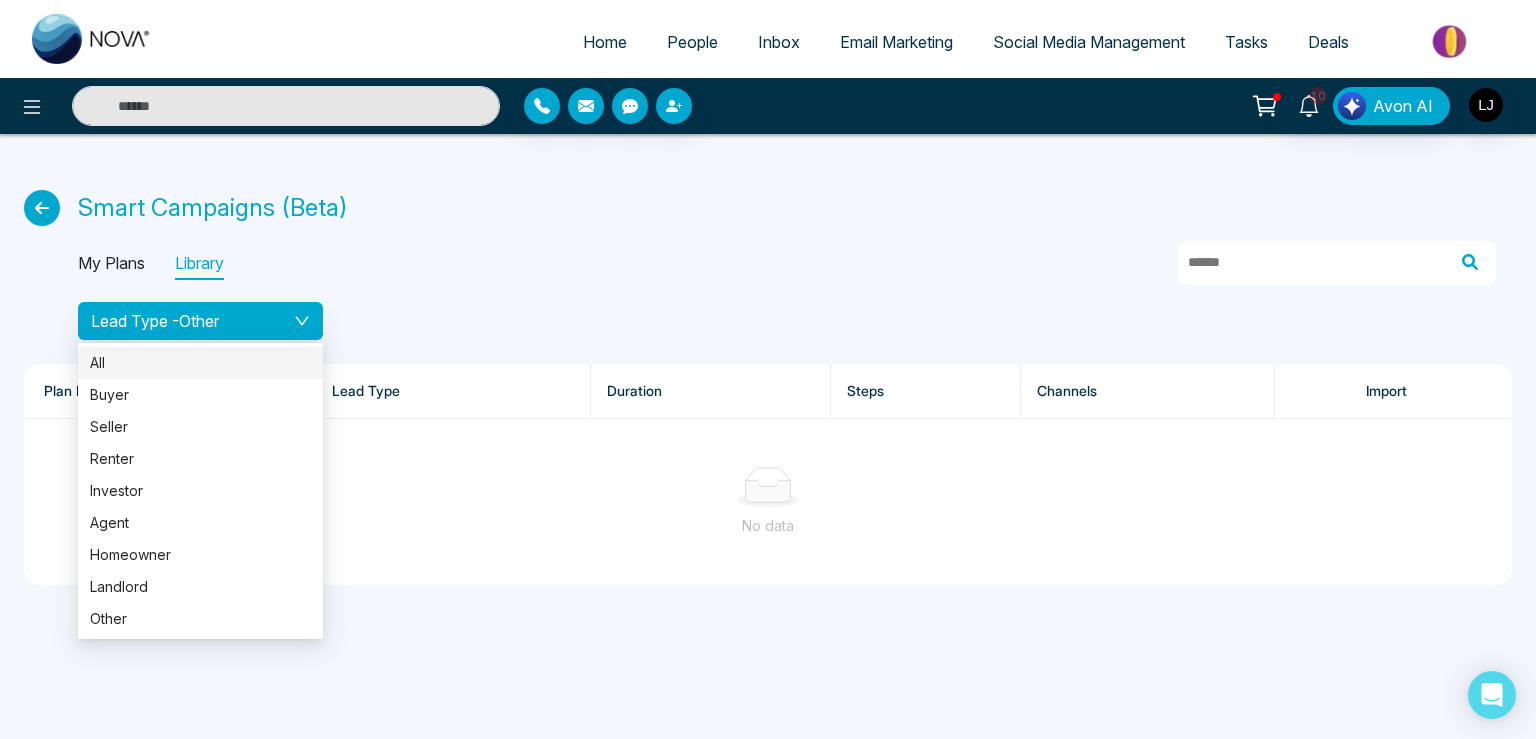 click on "All" at bounding box center (200, 363) 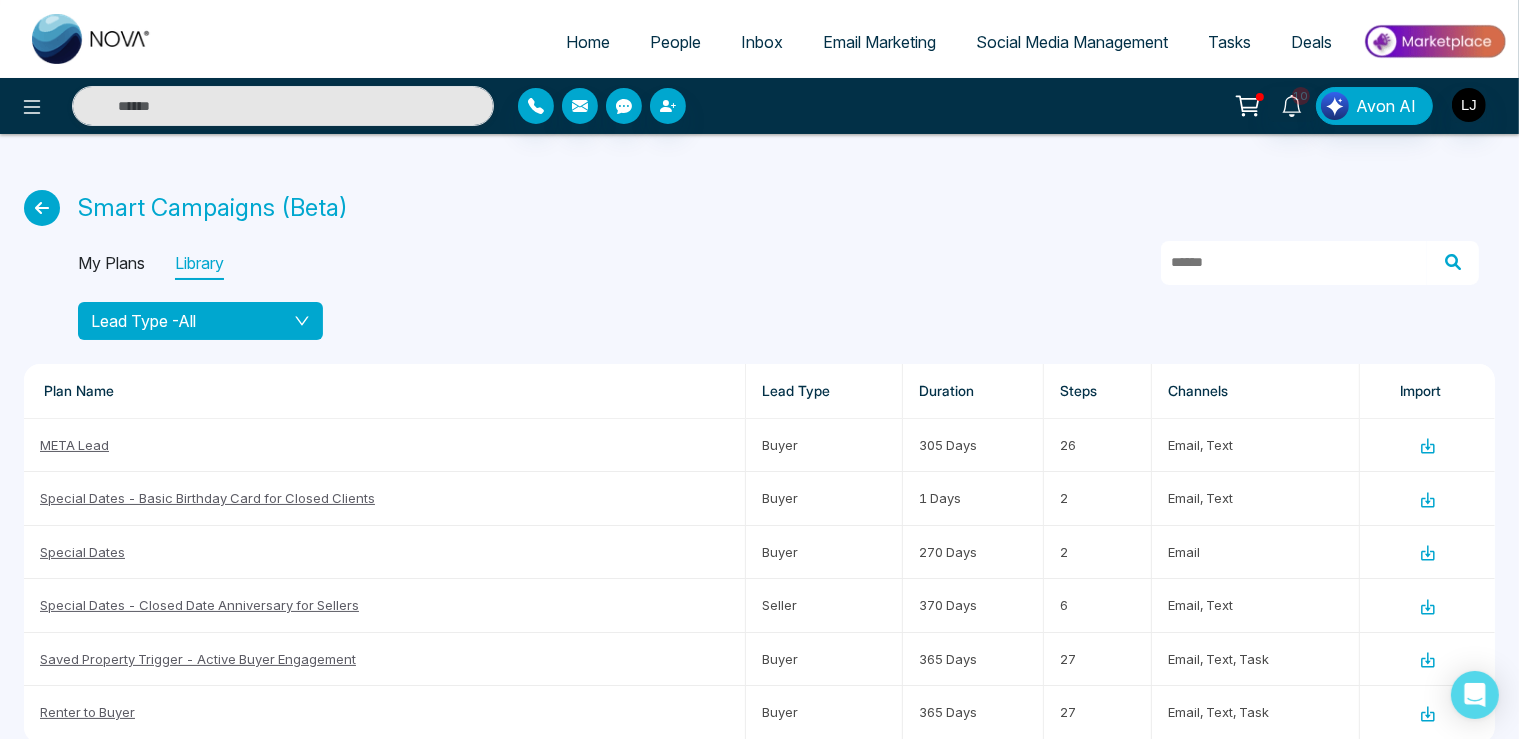 click on "Lead Type -  All" at bounding box center (200, 321) 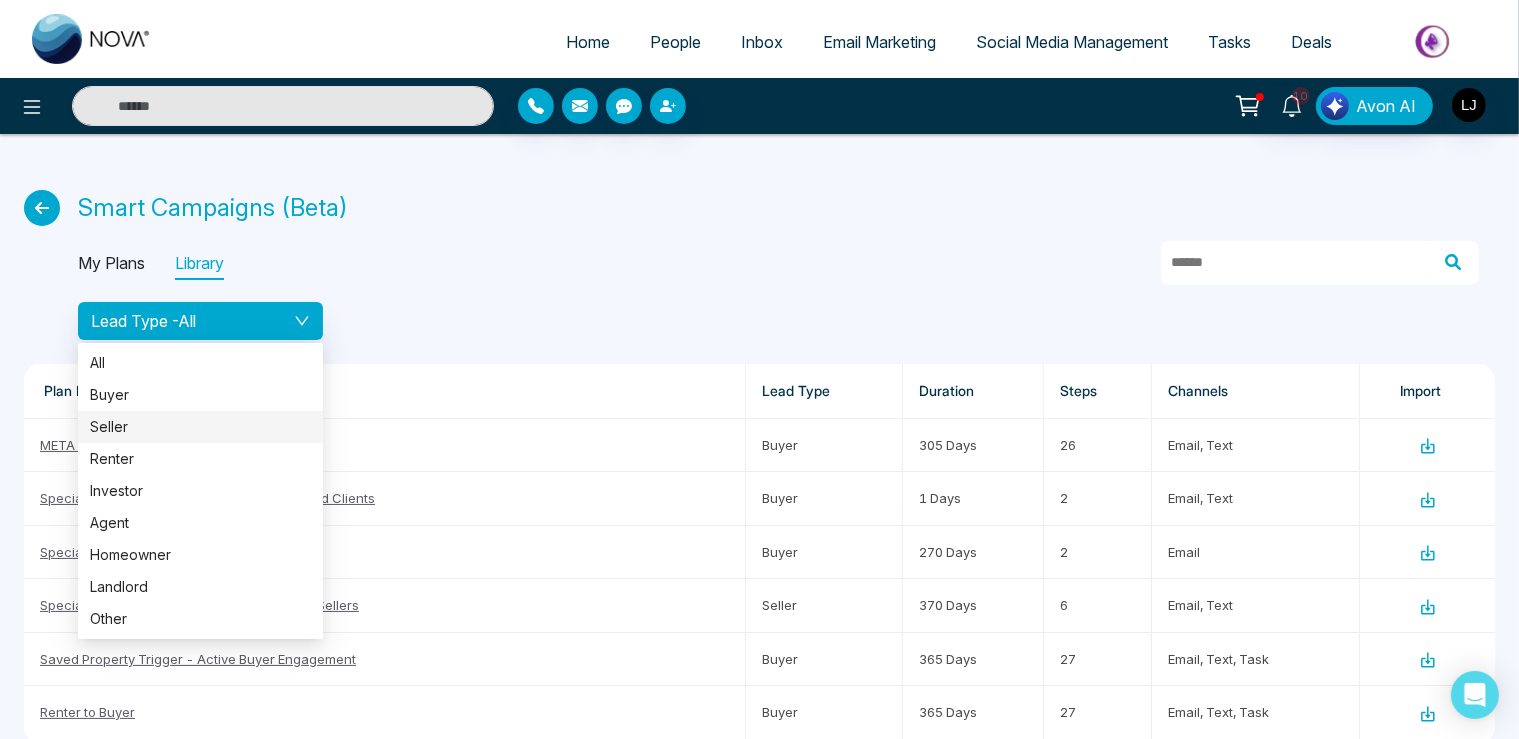click on "Seller" at bounding box center [200, 427] 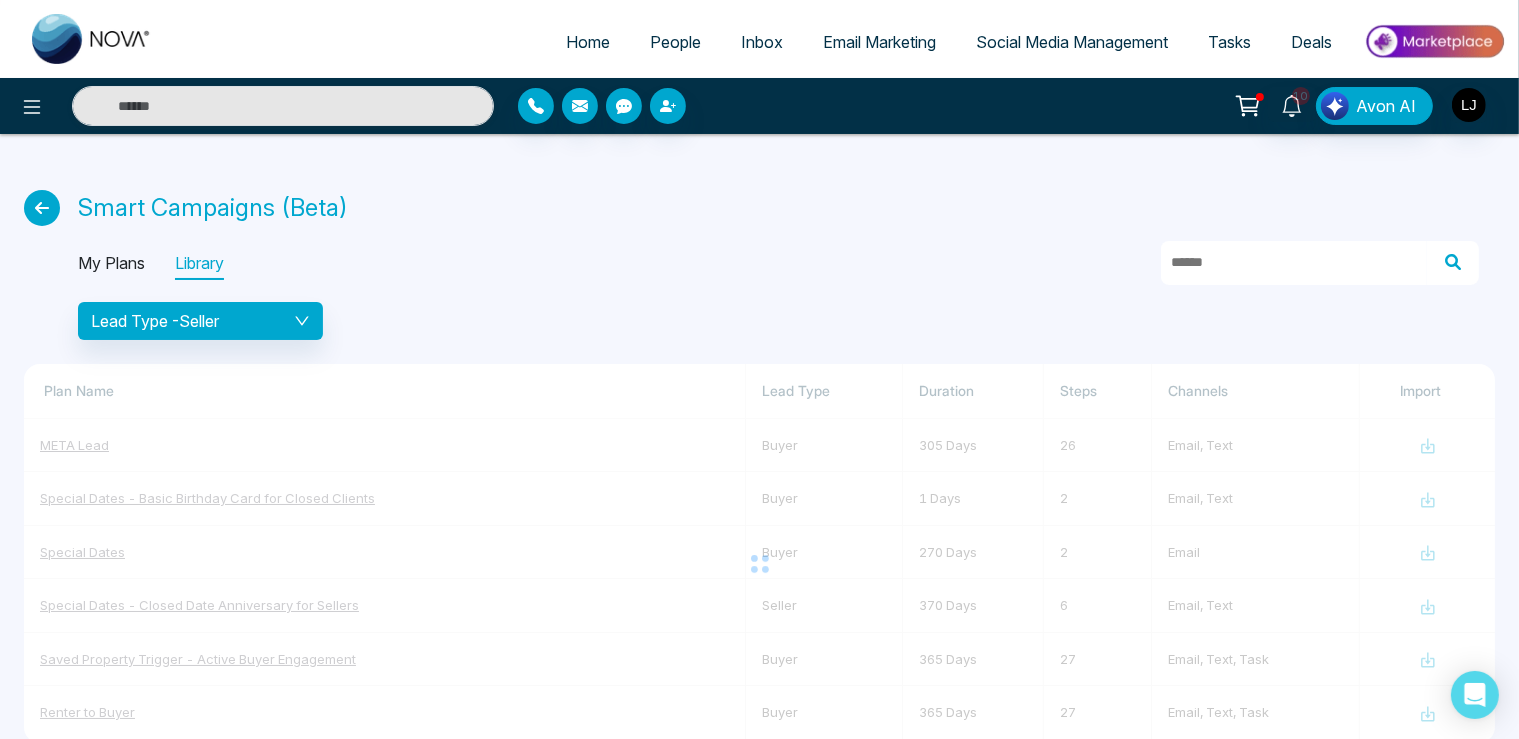 click on "Smart Campaigns (Beta) My Plans Library Lead Type -  Seller Plan Name Lead Type Duration Steps Channels Import META Lead Buyer 305 Days 26 email, text Special Dates - Basic Birthday Card for Closed Clients Buyer 1 Days 2 email, text Special Dates  Buyer 270 Days 2 email Special Dates - Closed Date Anniversary for Sellers Seller 370 Days 6 email, text Saved Property Trigger - Active Buyer Engagement Buyer 365 Days 27 email, text, task Renter to Buyer Buyer 365 Days 27 email, text, task User Actions: Viewing Multiple Listings - Contract Renter Ca... Renter 365 Days 27 email, text, task Pipeline Mover - Cold Lead to Active Renter Renter 365 Days 27 email, text, task Website Return Trigger - Buyer - Open House Engagement Buyer 365 Days 25 email, text, task Buyer Needing Financing - Active Seller Nurture Buyer 365 Days 27 email, text, task Pipeline Mover - Favorite Listings, Return Visits - New Sell... Seller 365 Days 27 email, text, task Pipeline Mover - Hot Lead - Message, Showing Request, Sell R... Buyer 27 27" at bounding box center [759, 466] 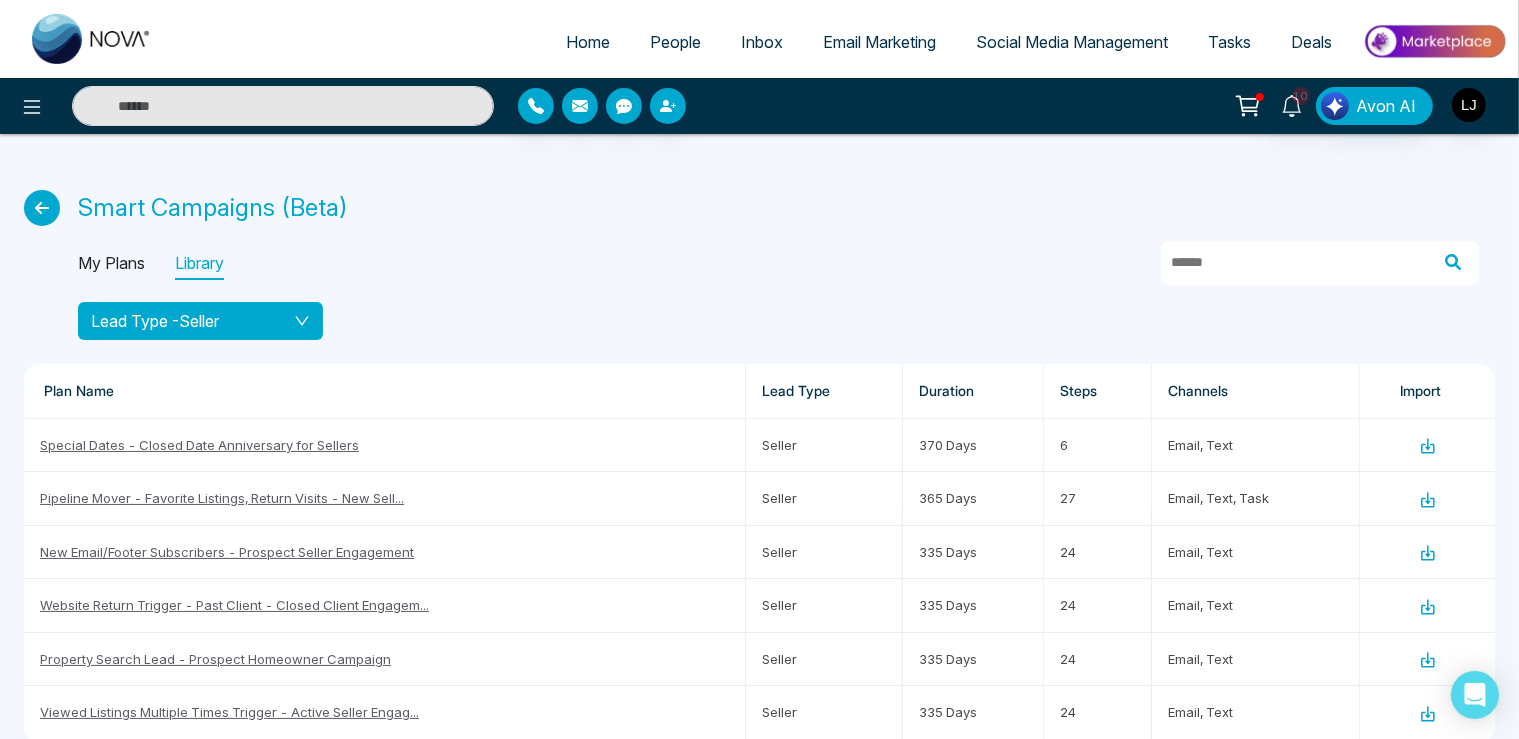 click on "Lead Type -  Seller" at bounding box center (155, 321) 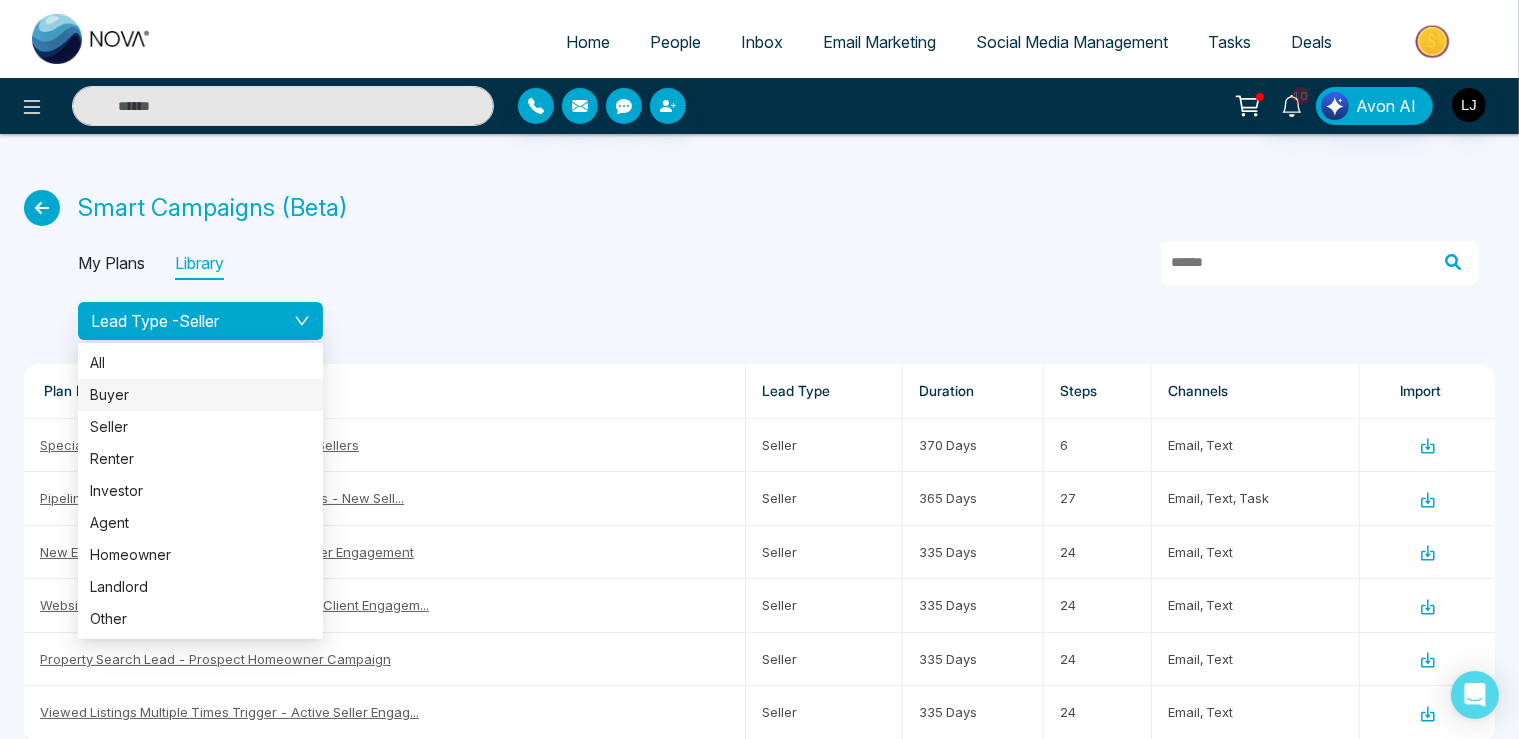 click on "Buyer" at bounding box center (200, 395) 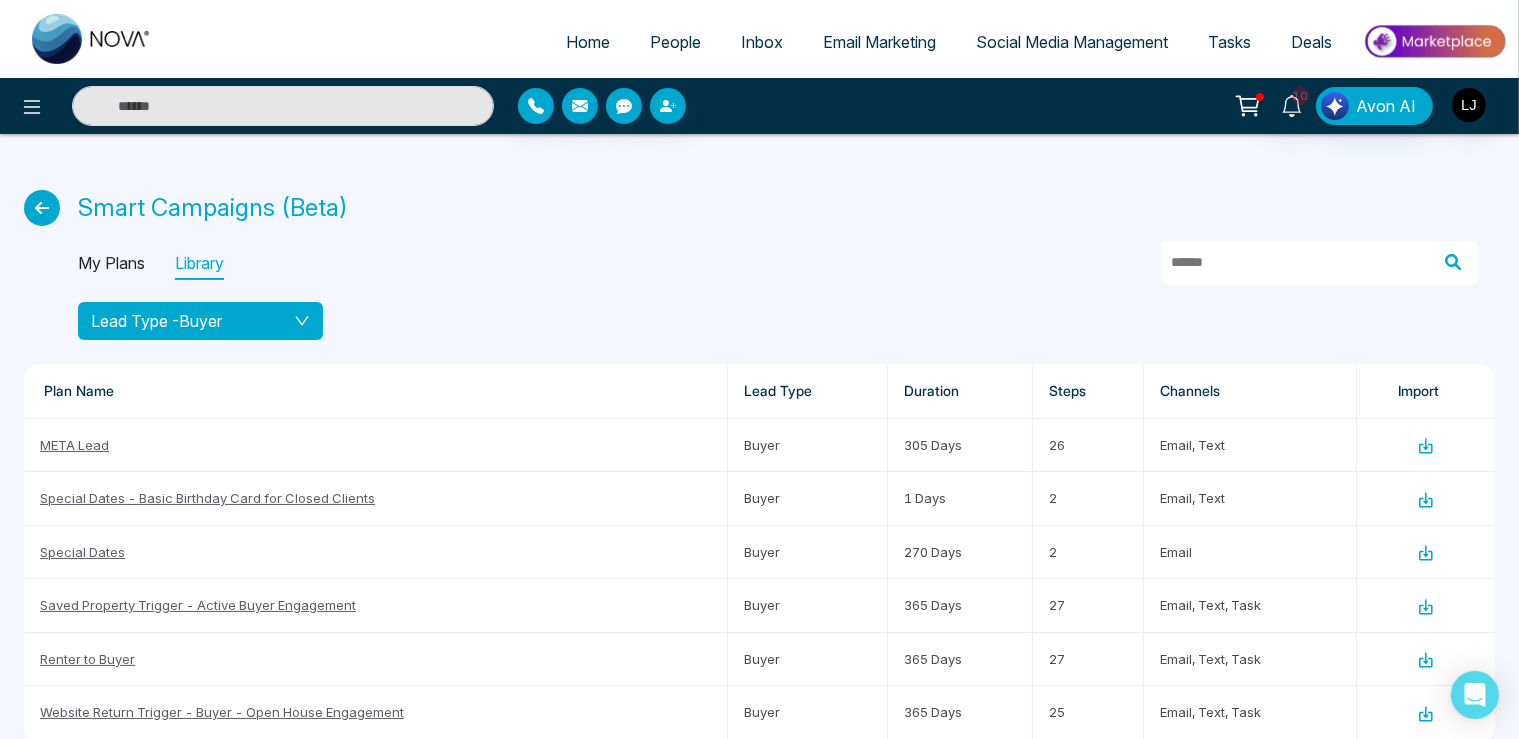 click on "Lead Type -  Buyer" at bounding box center [156, 321] 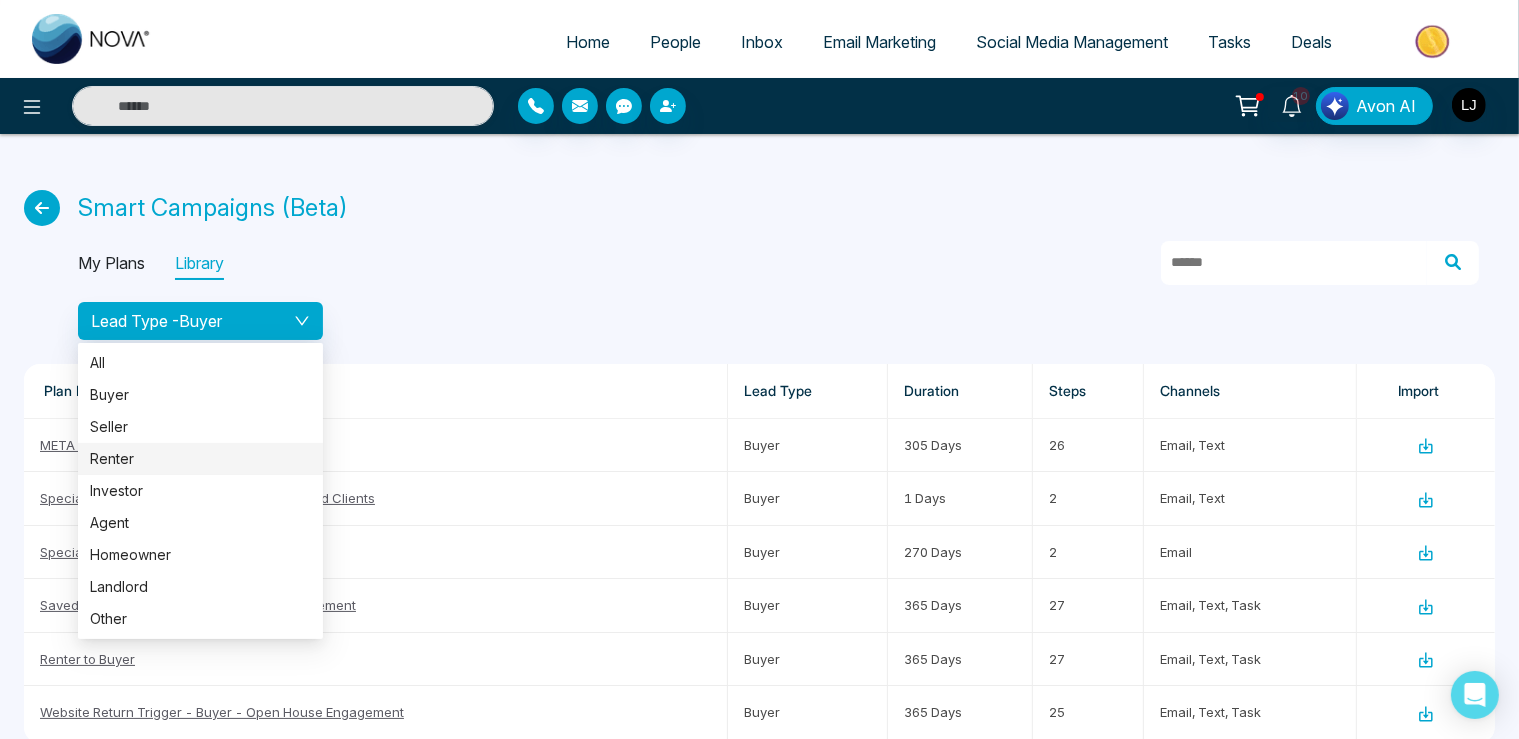 click on "Renter" at bounding box center [200, 459] 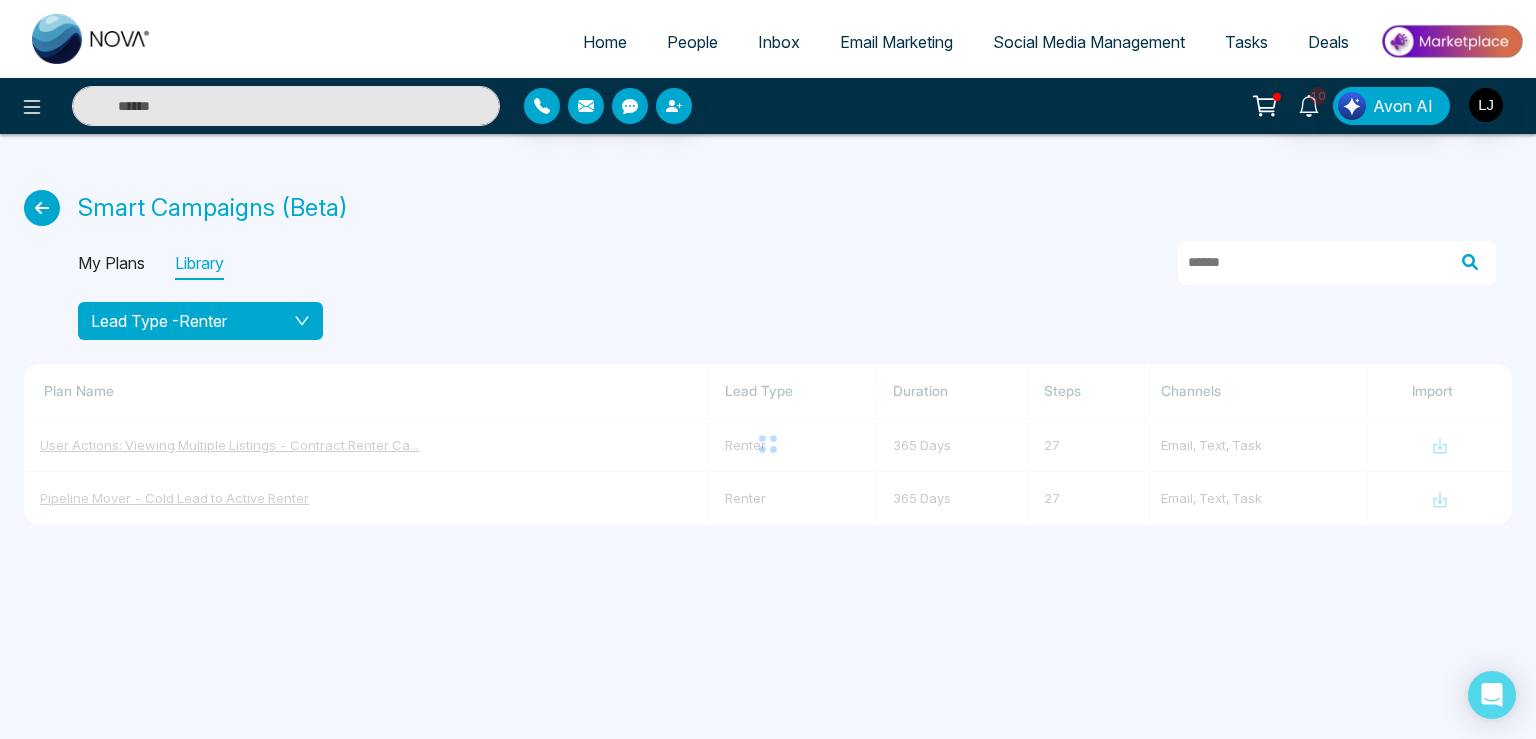 click on "Lead Type -  Renter" at bounding box center (159, 321) 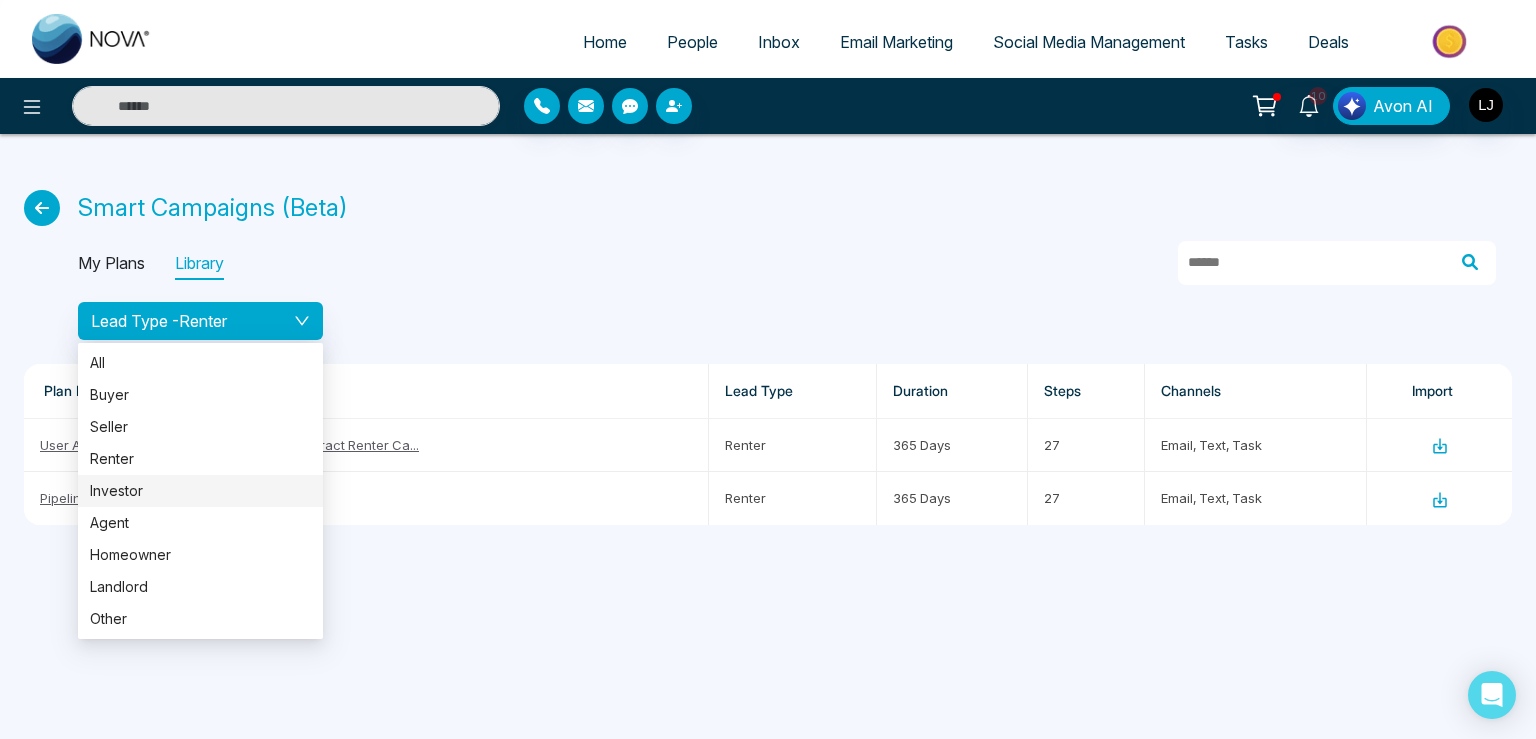 click on "Investor" at bounding box center (200, 491) 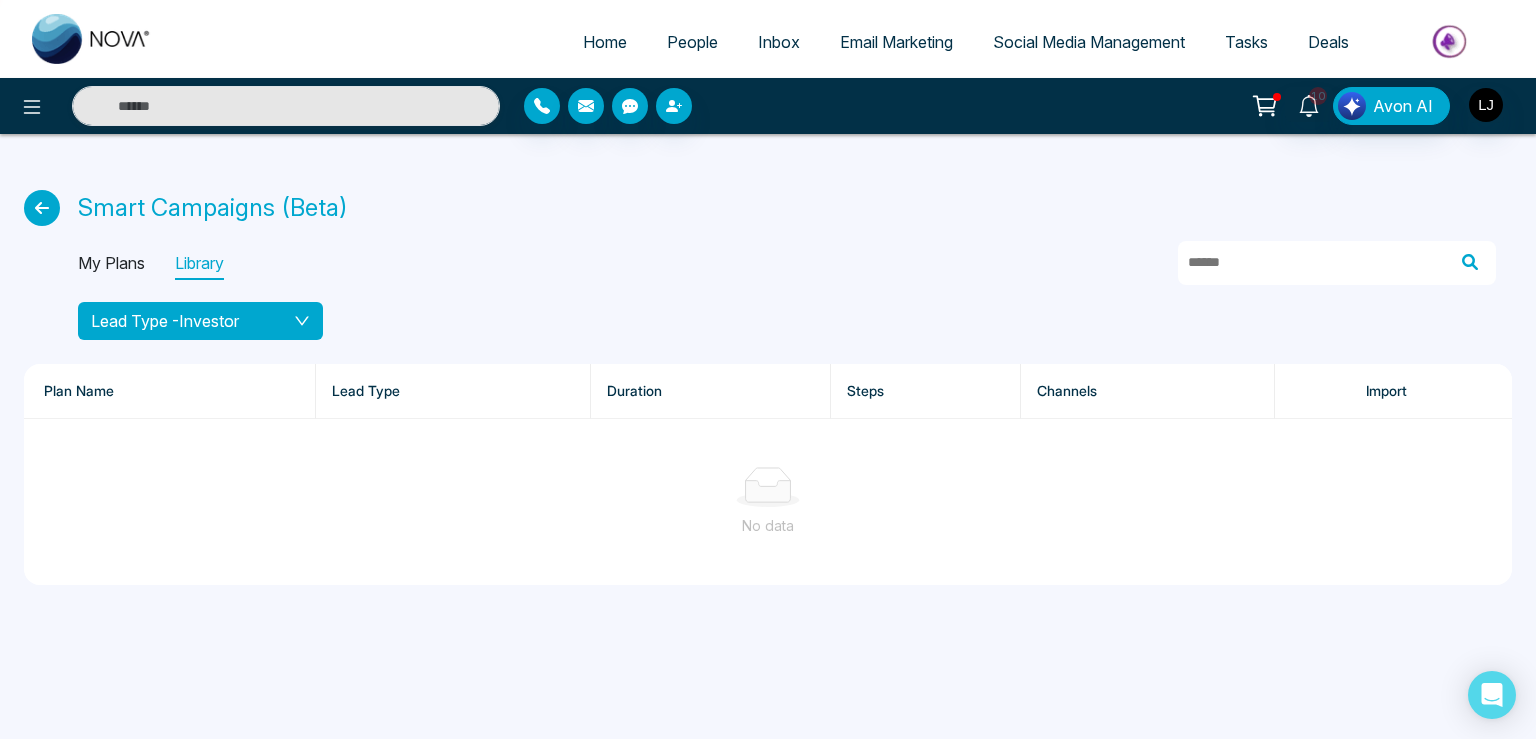 click on "Lead Type -  Investor" at bounding box center [200, 321] 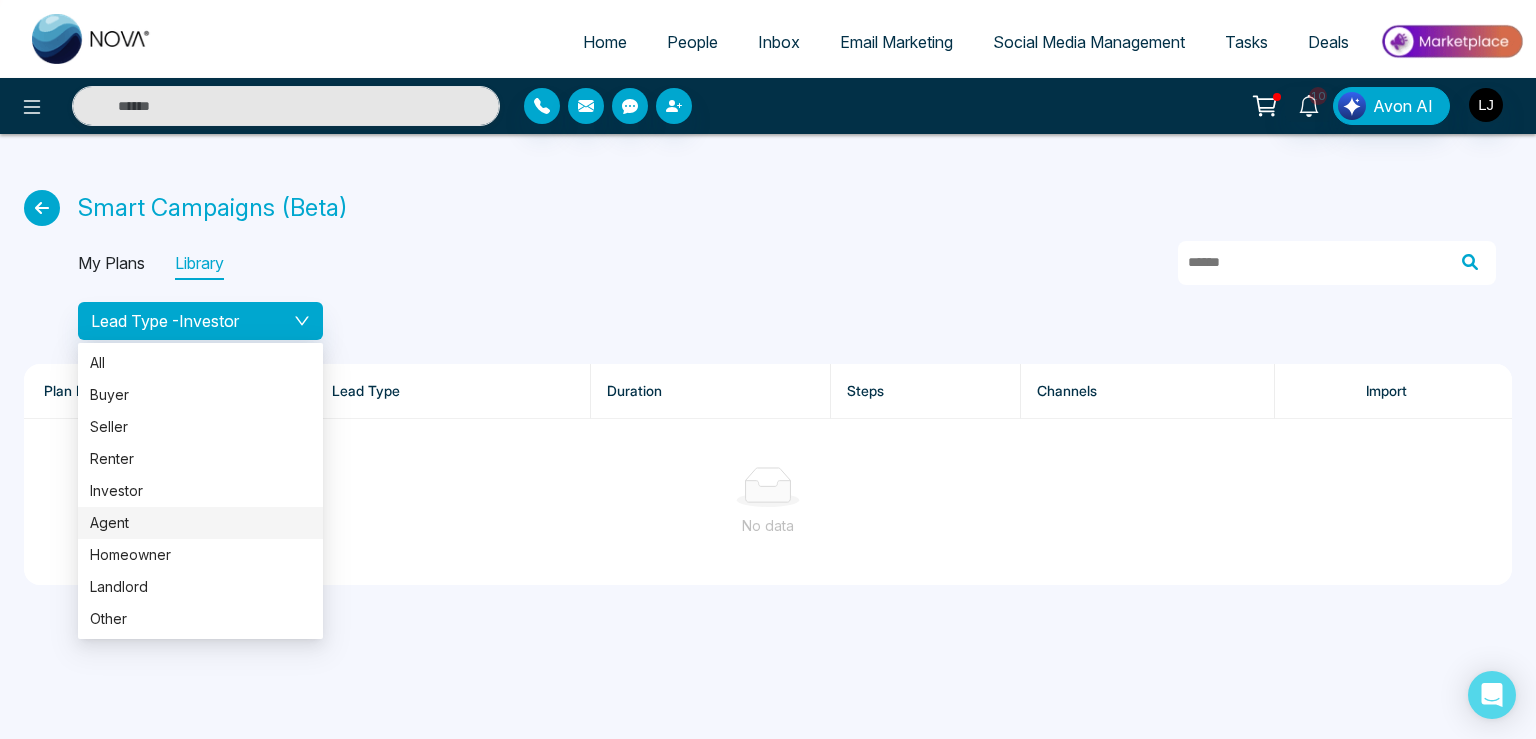 click on "Agent" at bounding box center [200, 523] 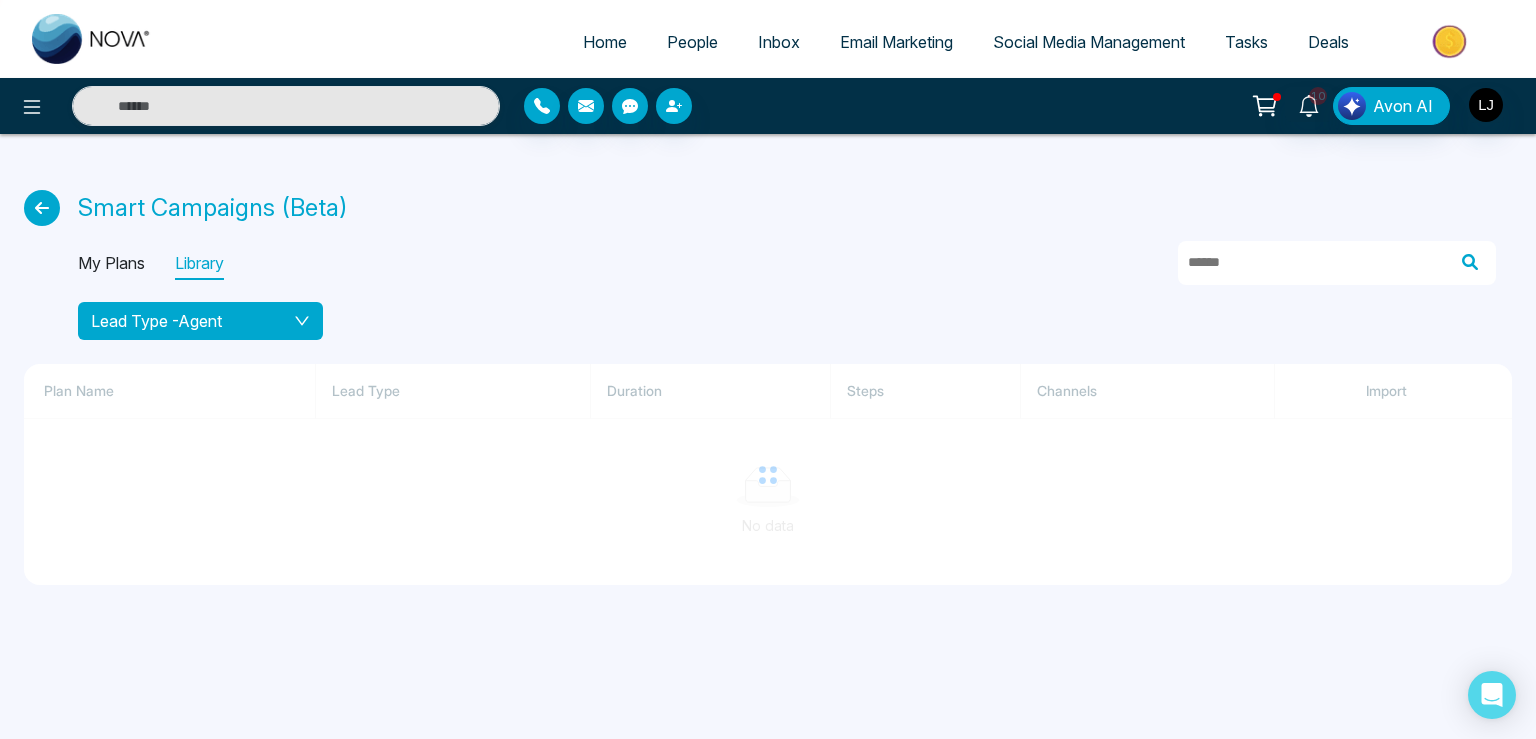 click on "Lead Type -  Agent" at bounding box center (156, 321) 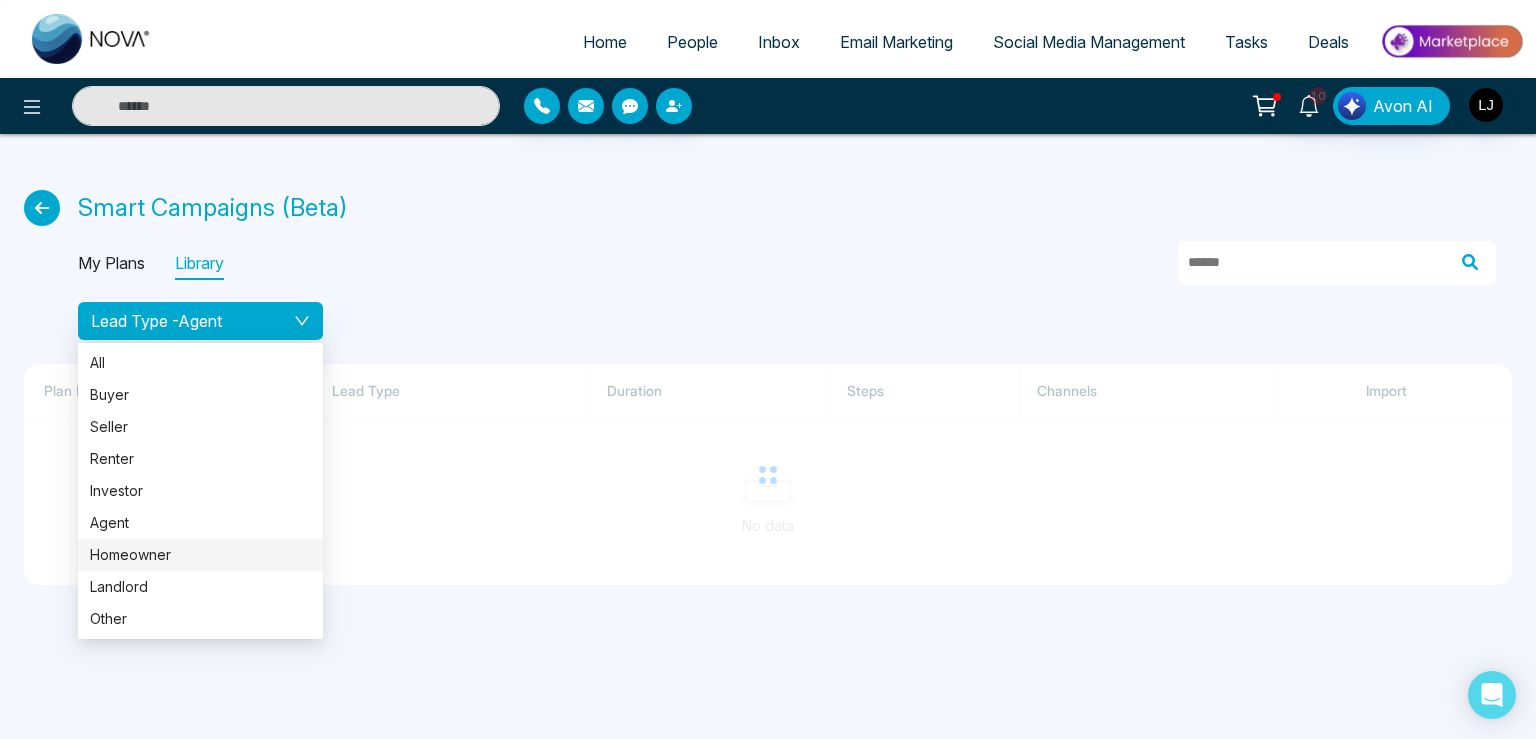 click on "Homeowner" at bounding box center [200, 555] 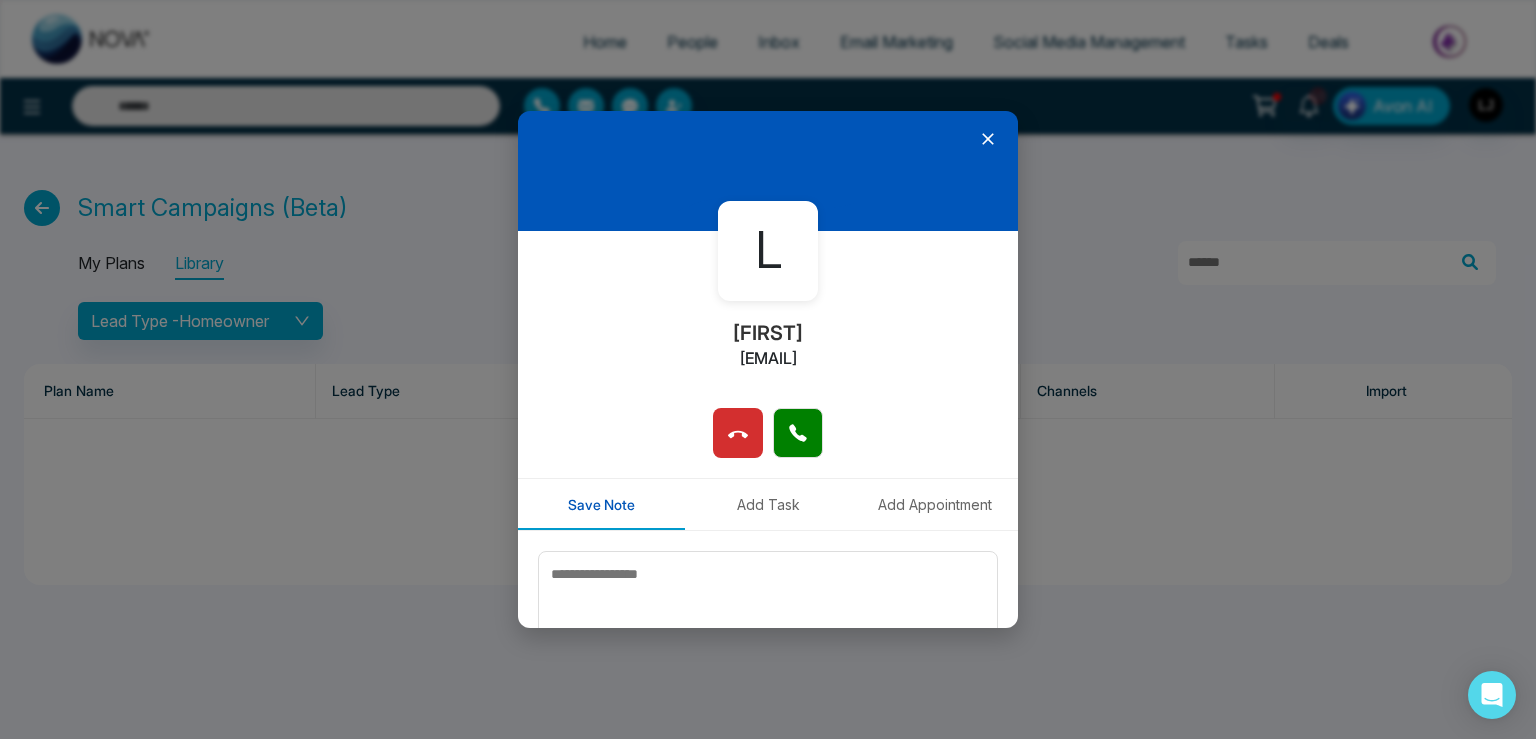 click 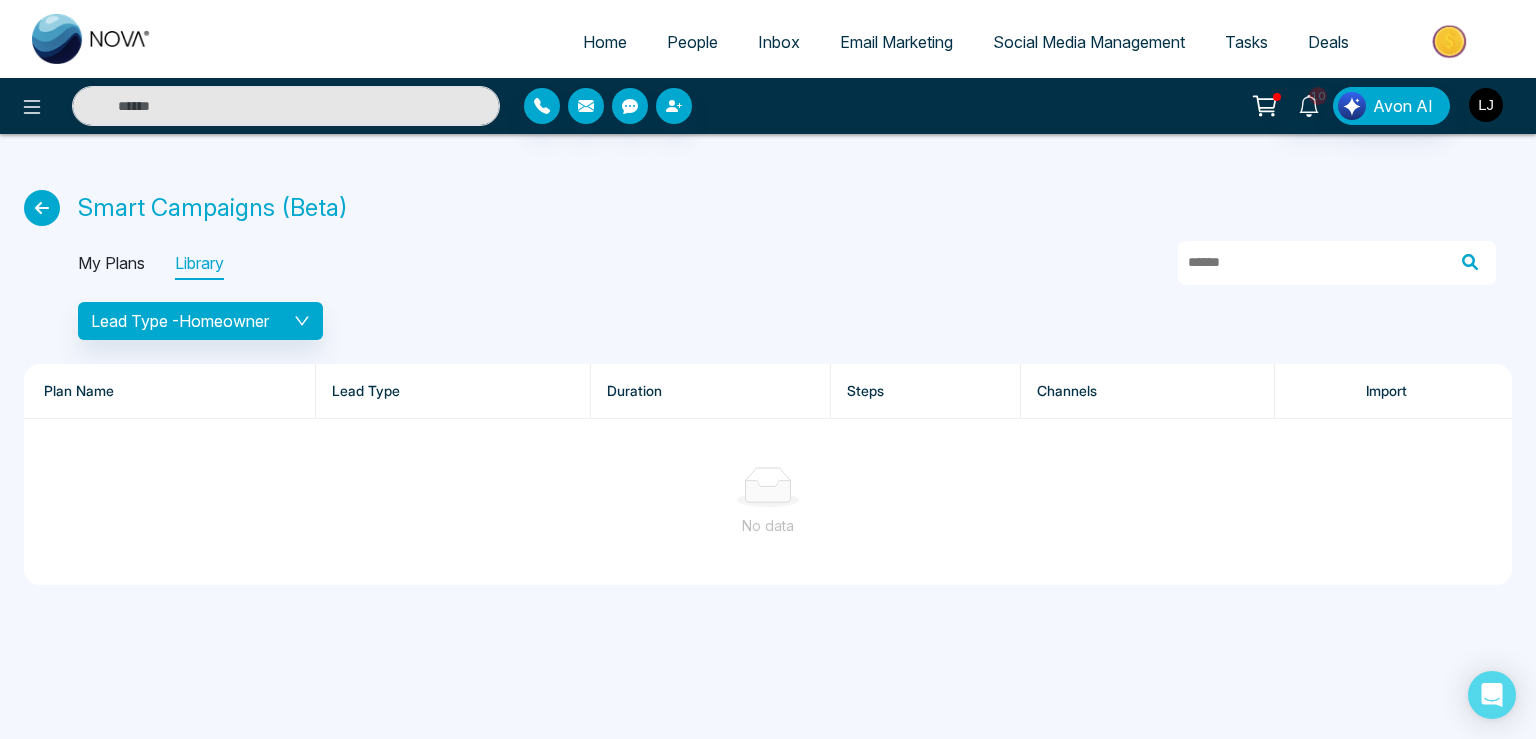 click at bounding box center [1486, 105] 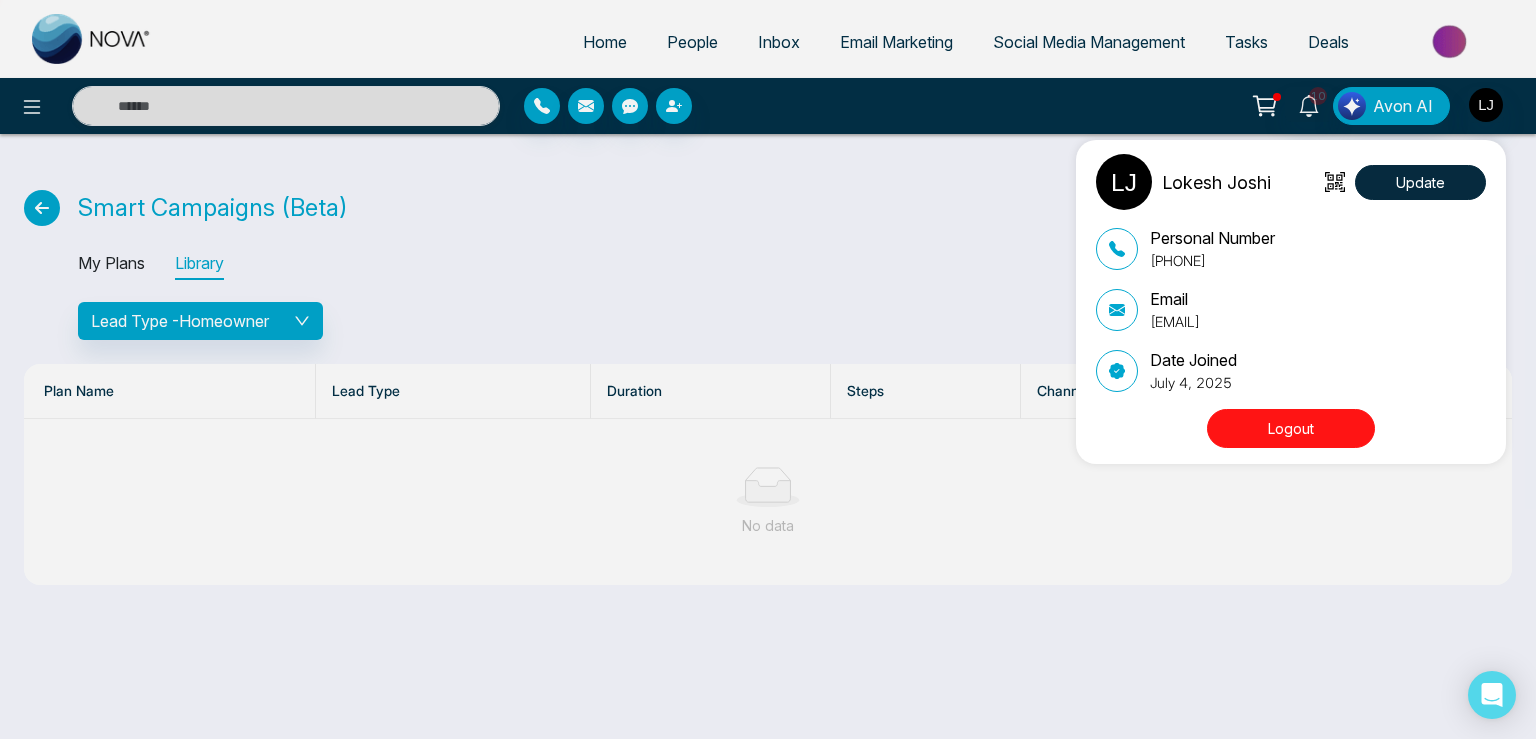 click on "Logout" at bounding box center [1291, 428] 